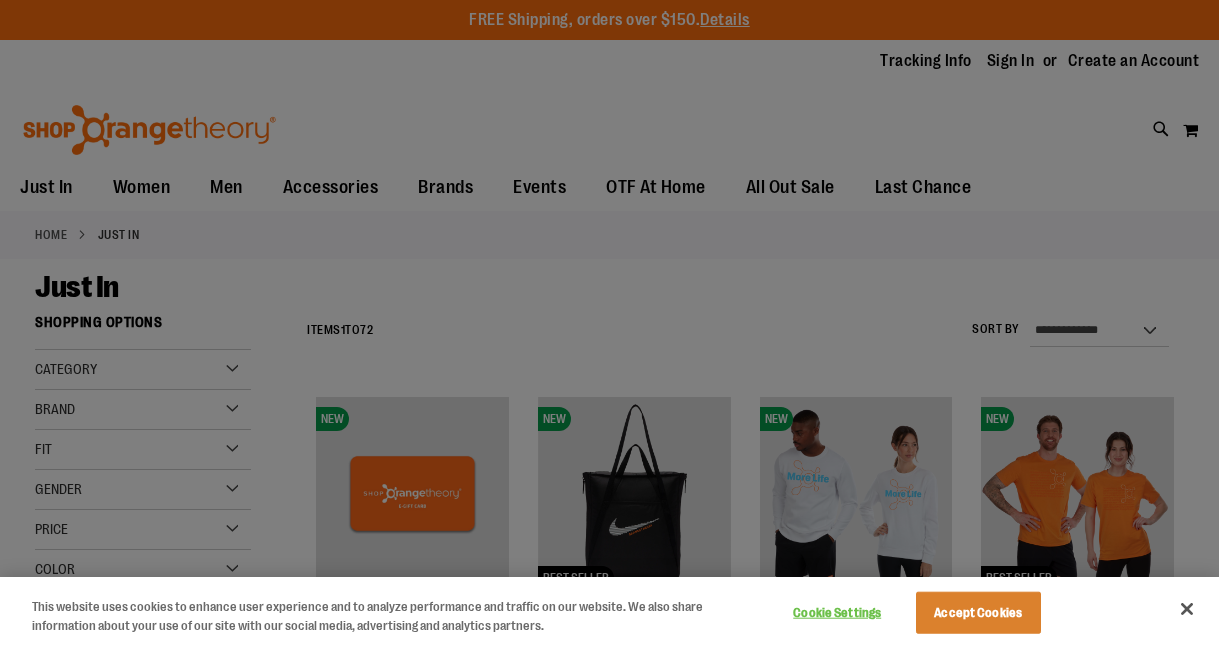 scroll, scrollTop: 0, scrollLeft: 0, axis: both 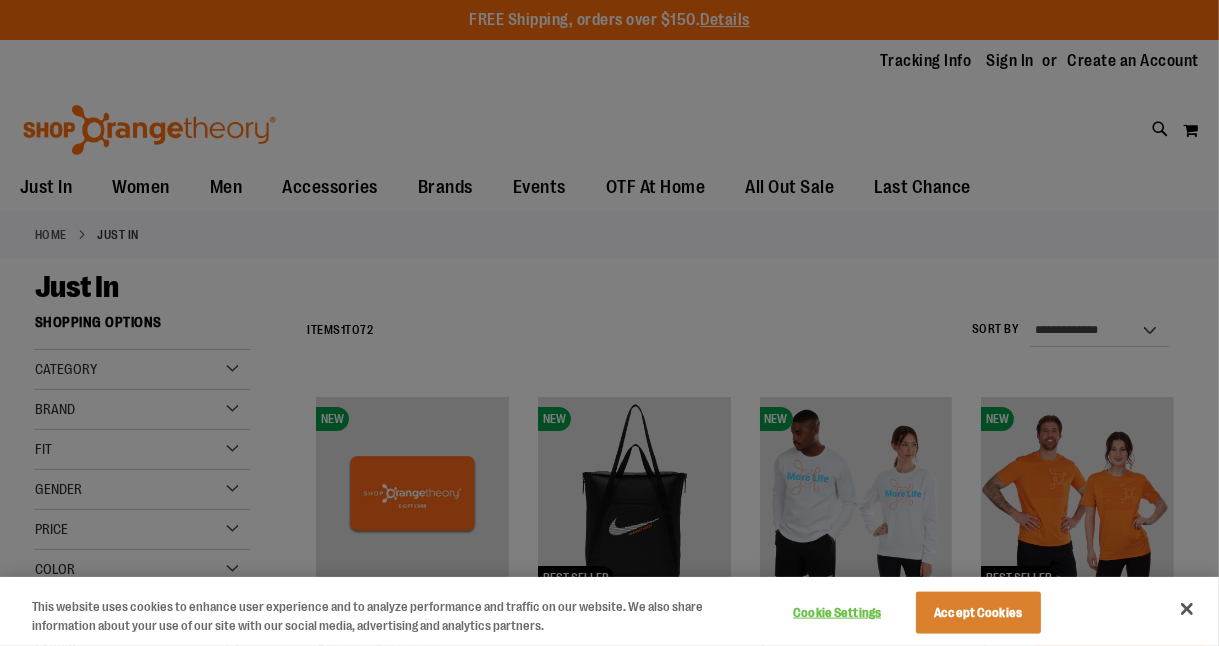 type on "**********" 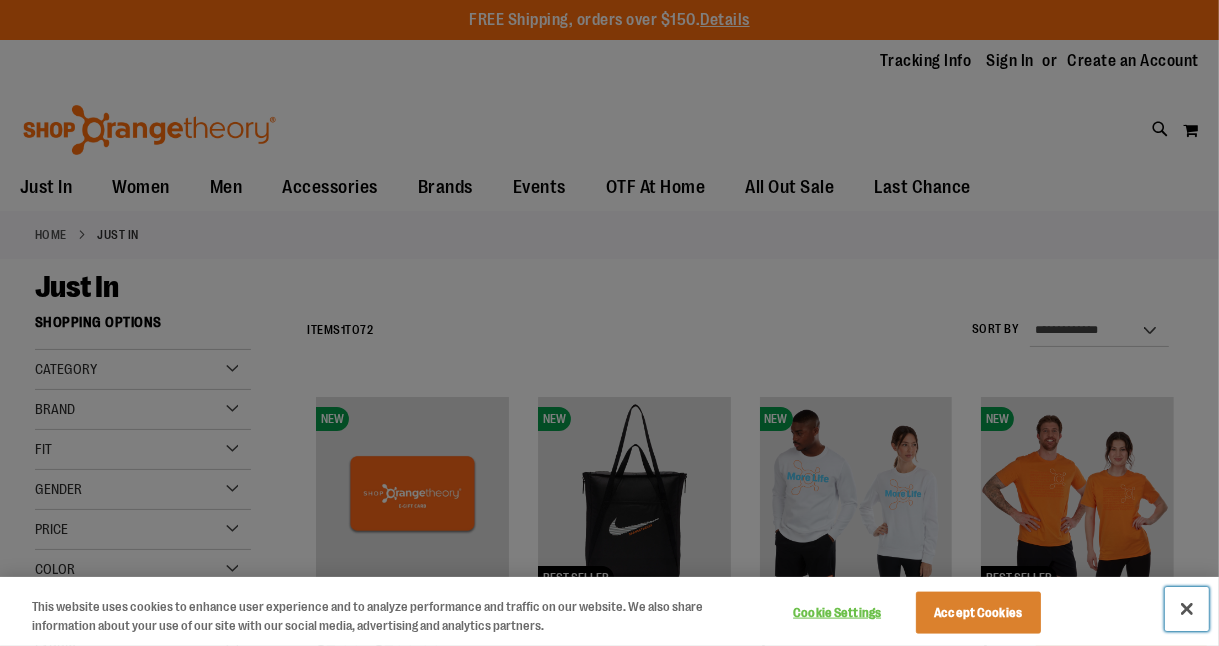 click at bounding box center [1187, 609] 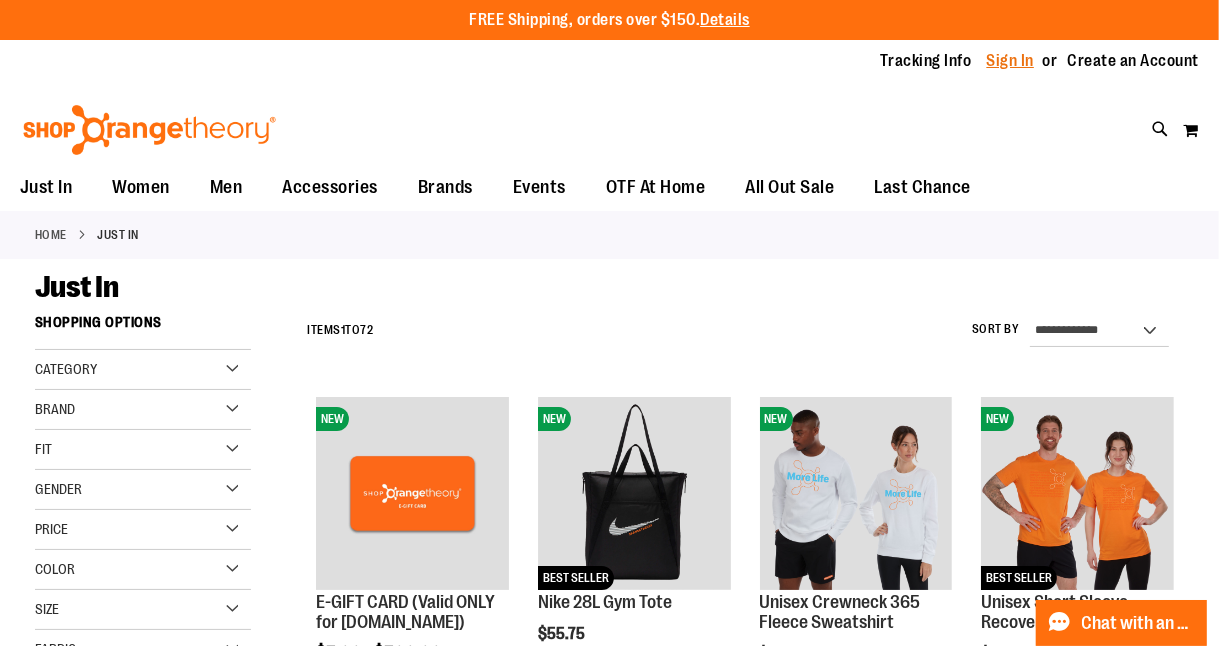 click on "Sign In" at bounding box center (1011, 61) 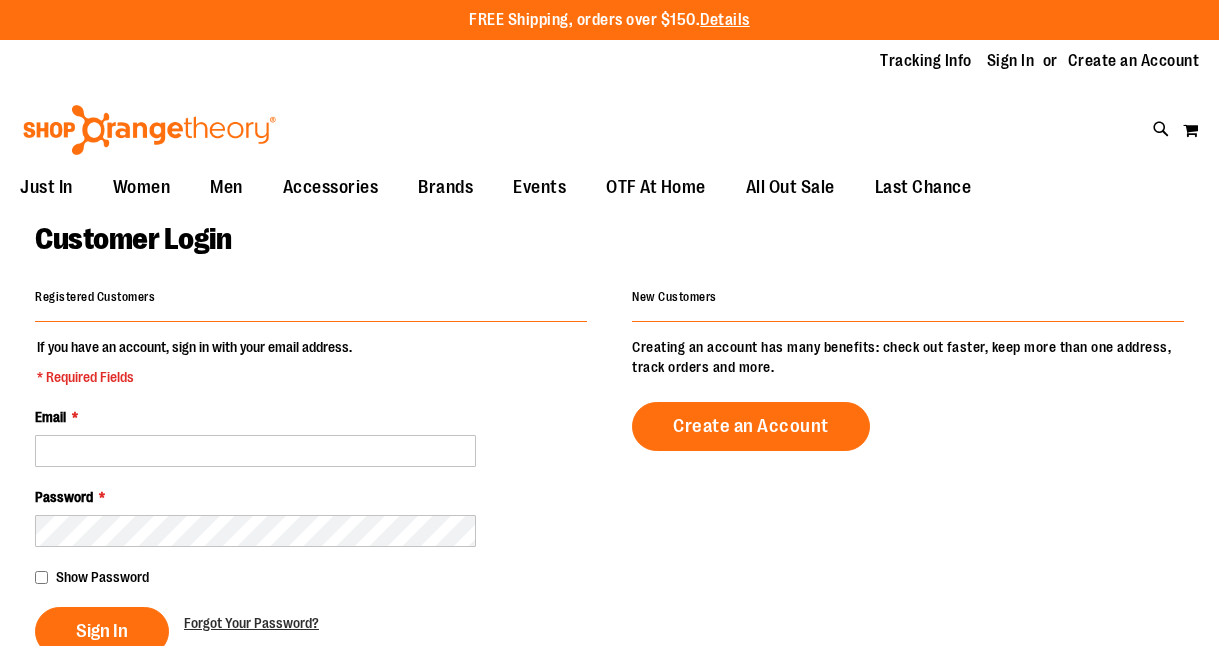 scroll, scrollTop: 0, scrollLeft: 0, axis: both 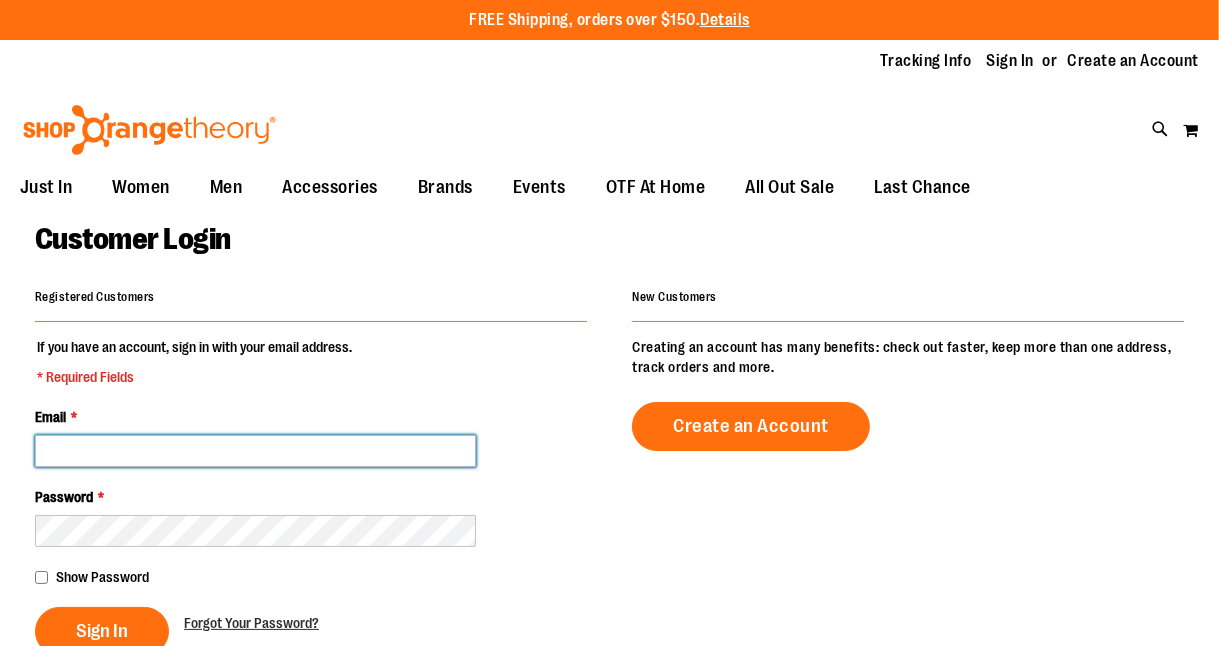 type on "**********" 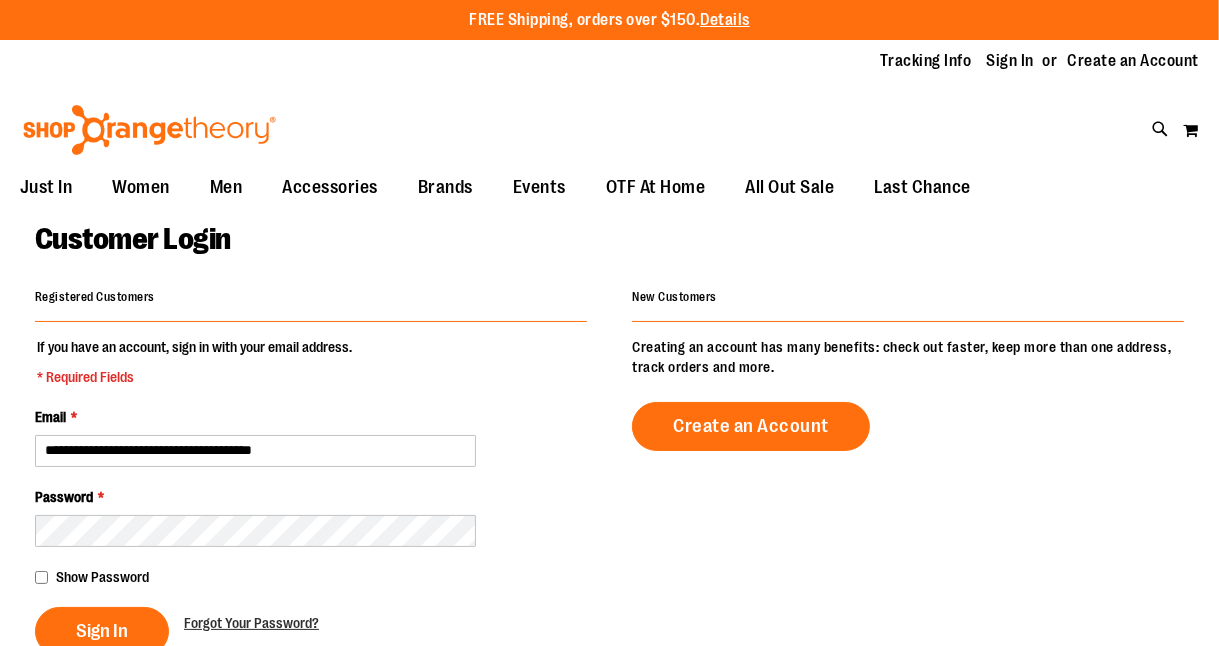 type on "**********" 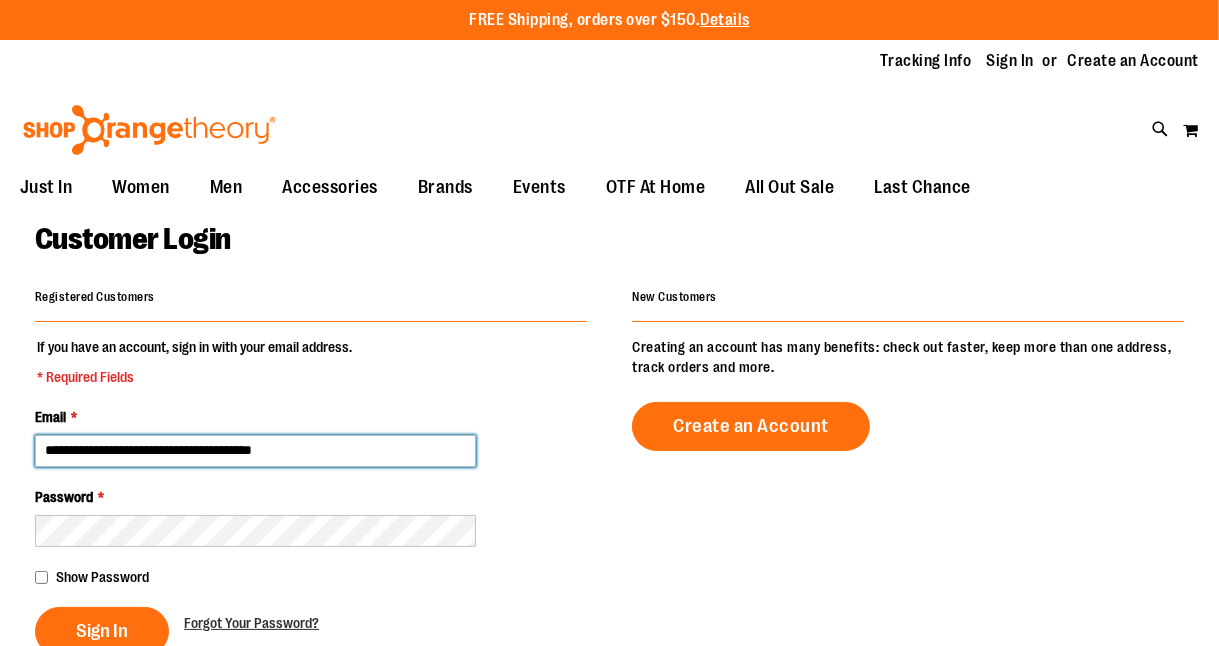 click on "**********" at bounding box center [255, 451] 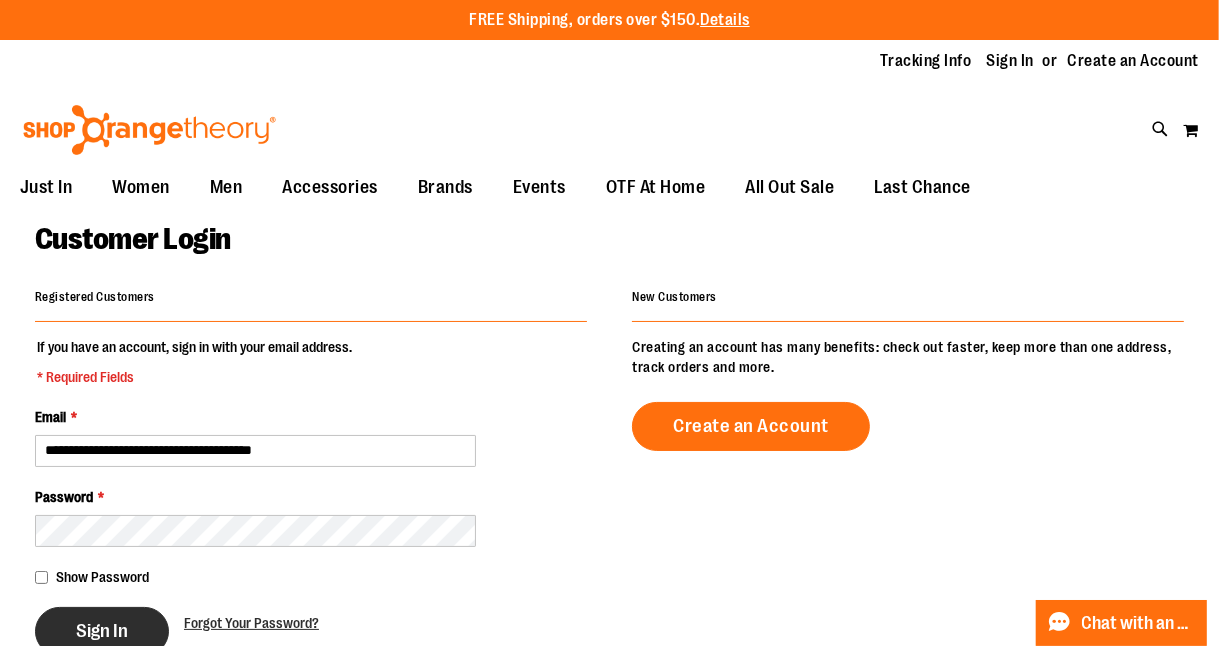 click on "Sign In" at bounding box center [102, 631] 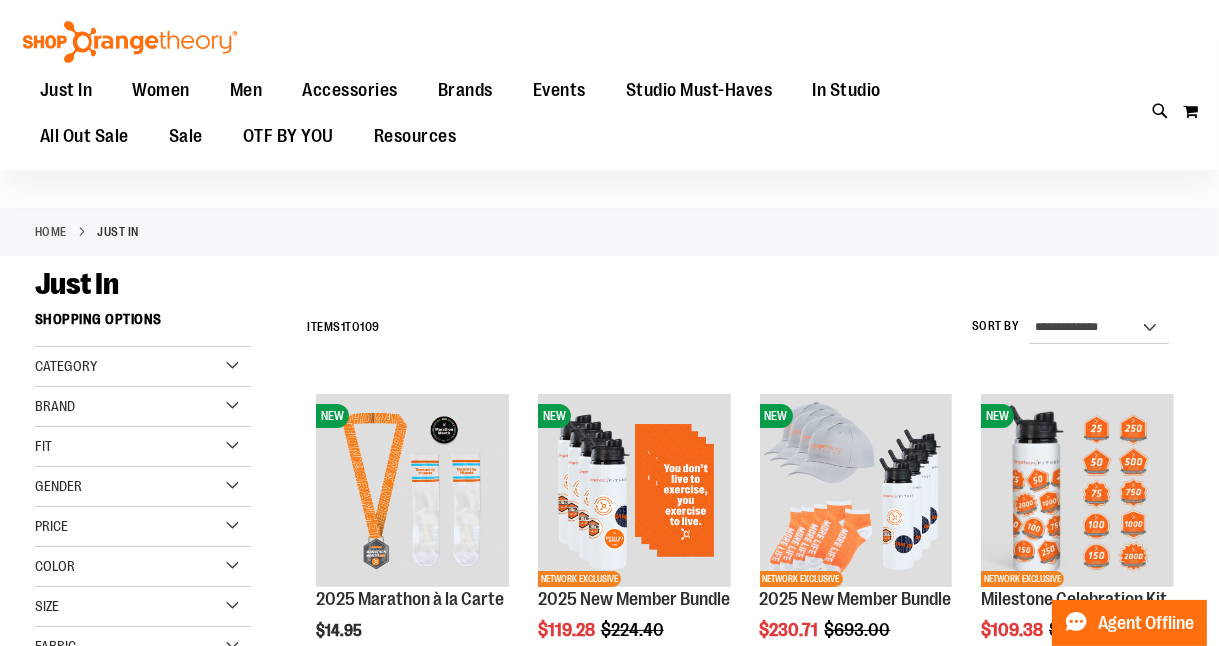 scroll, scrollTop: 53, scrollLeft: 0, axis: vertical 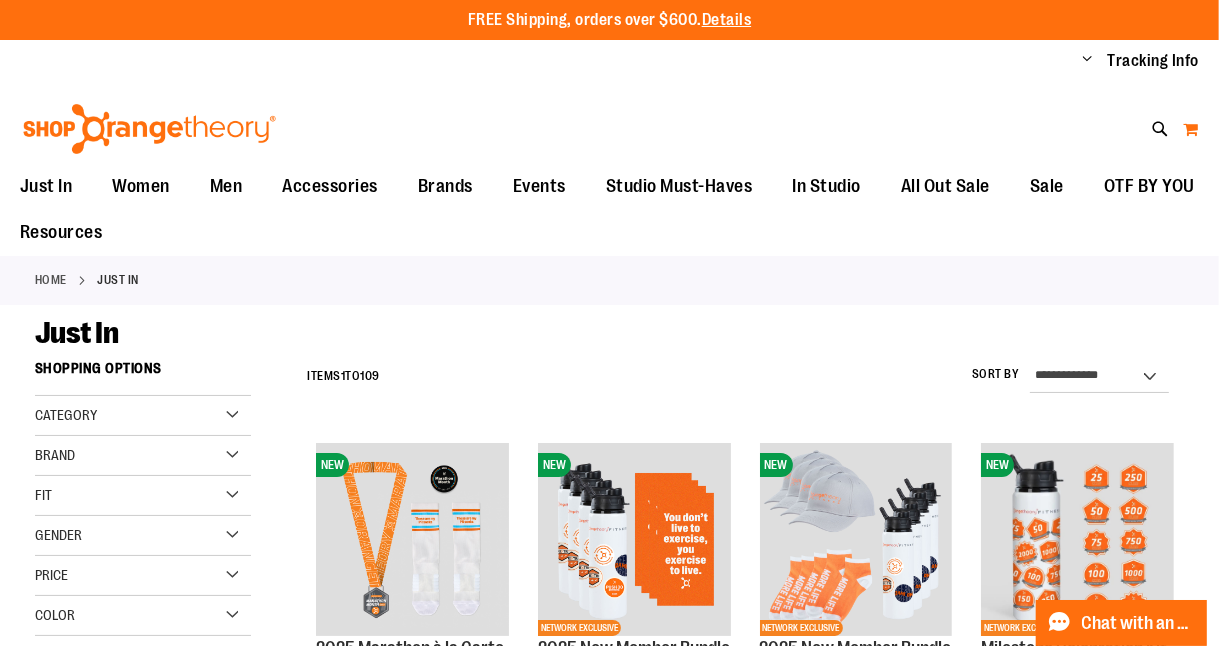 type on "**********" 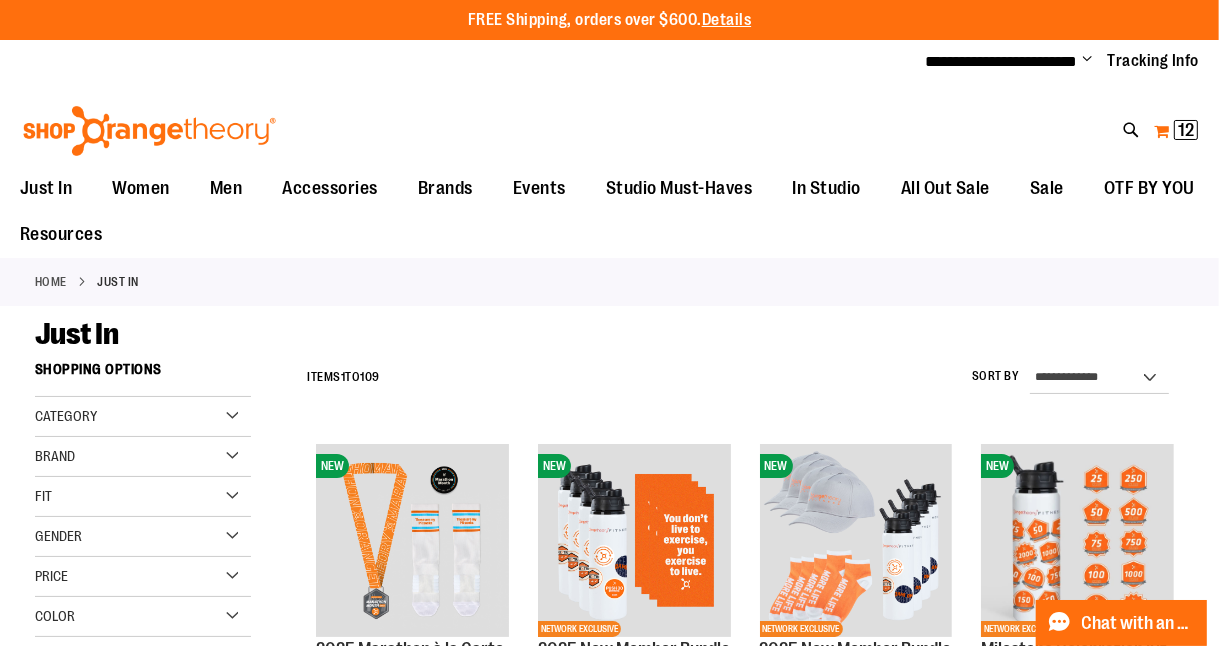 click on "12" at bounding box center (1186, 130) 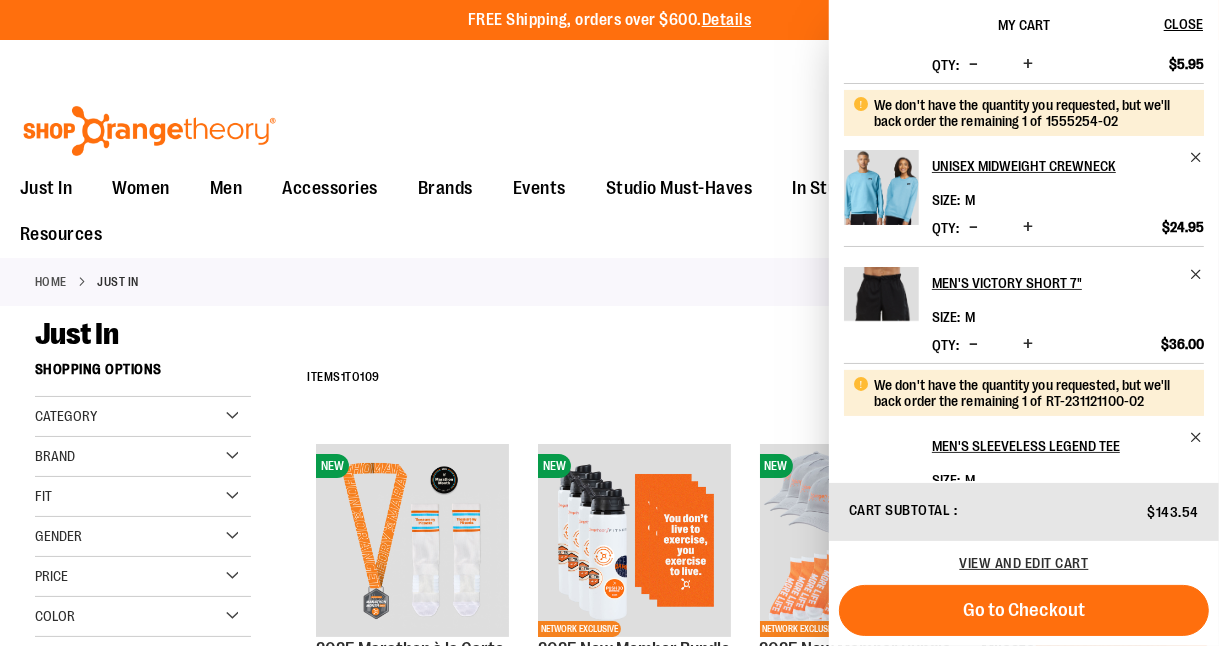 scroll, scrollTop: 297, scrollLeft: 0, axis: vertical 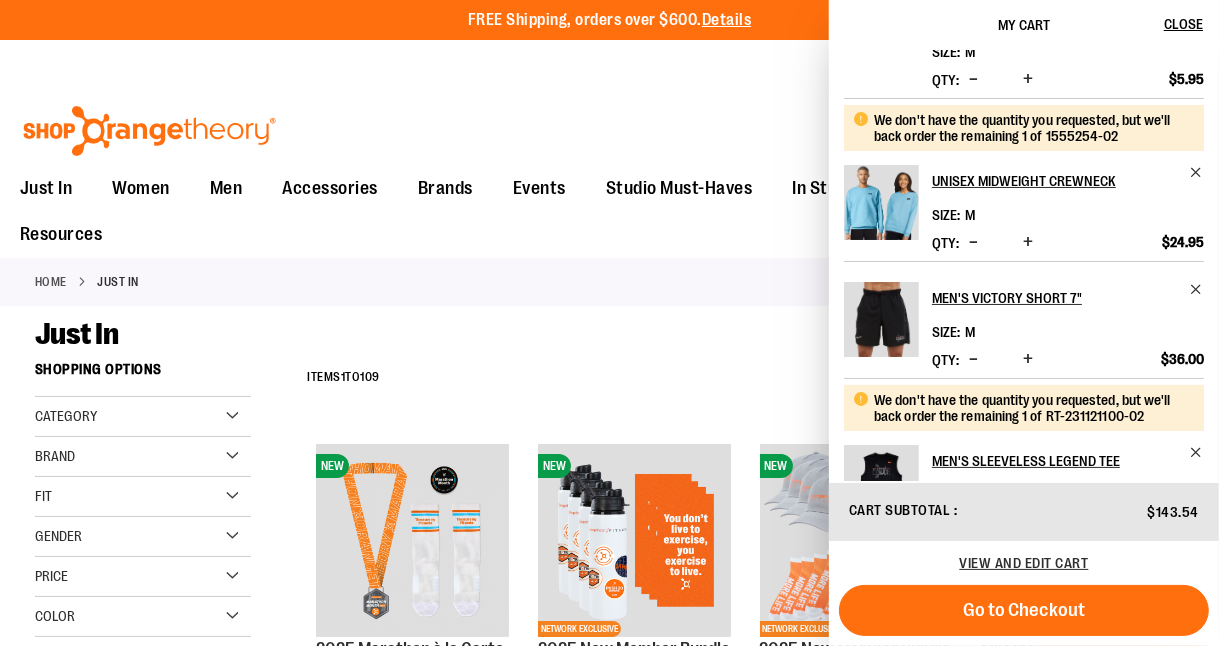 click at bounding box center [881, 319] 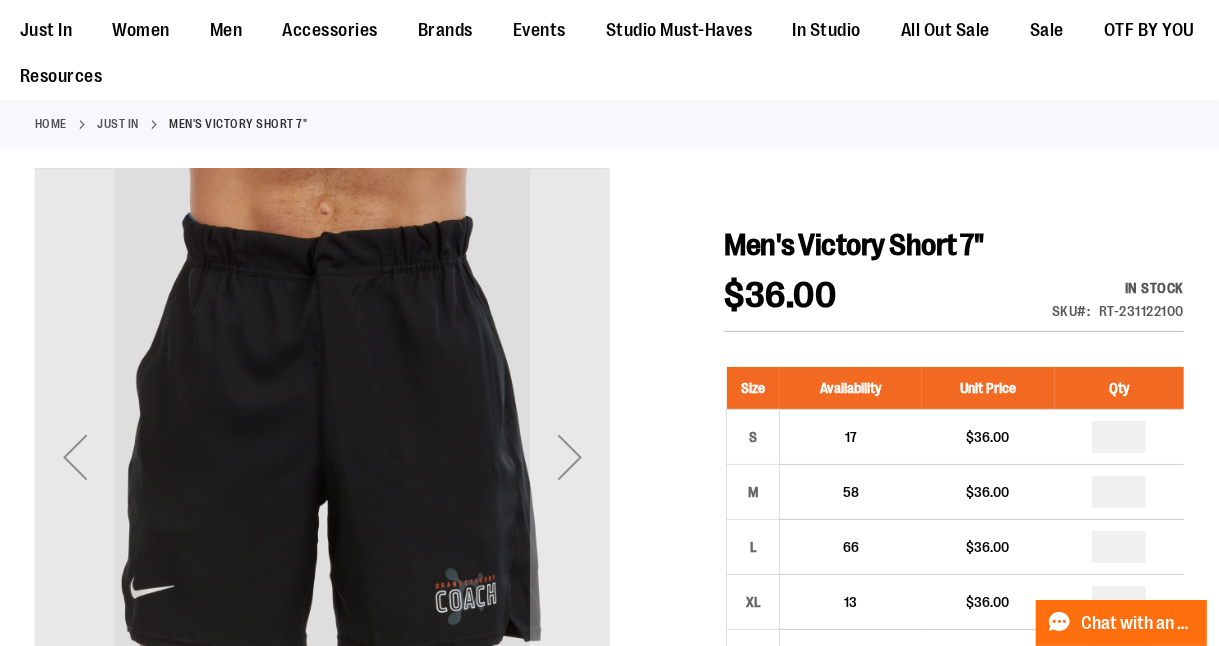 scroll, scrollTop: 0, scrollLeft: 0, axis: both 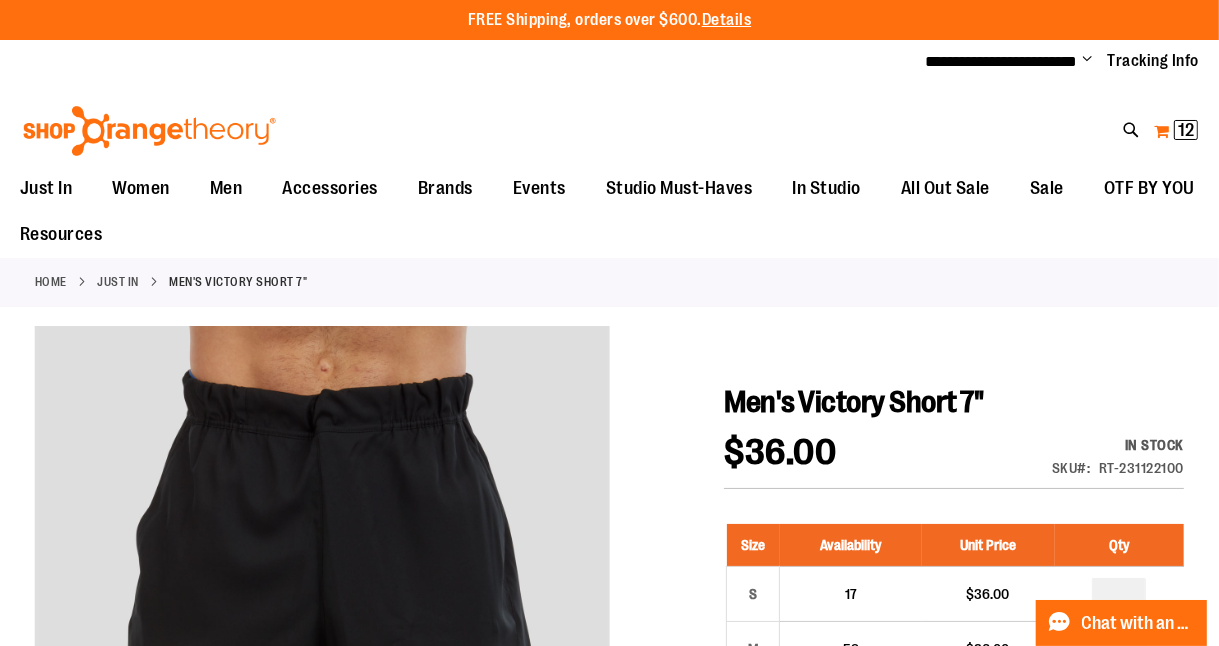type on "**********" 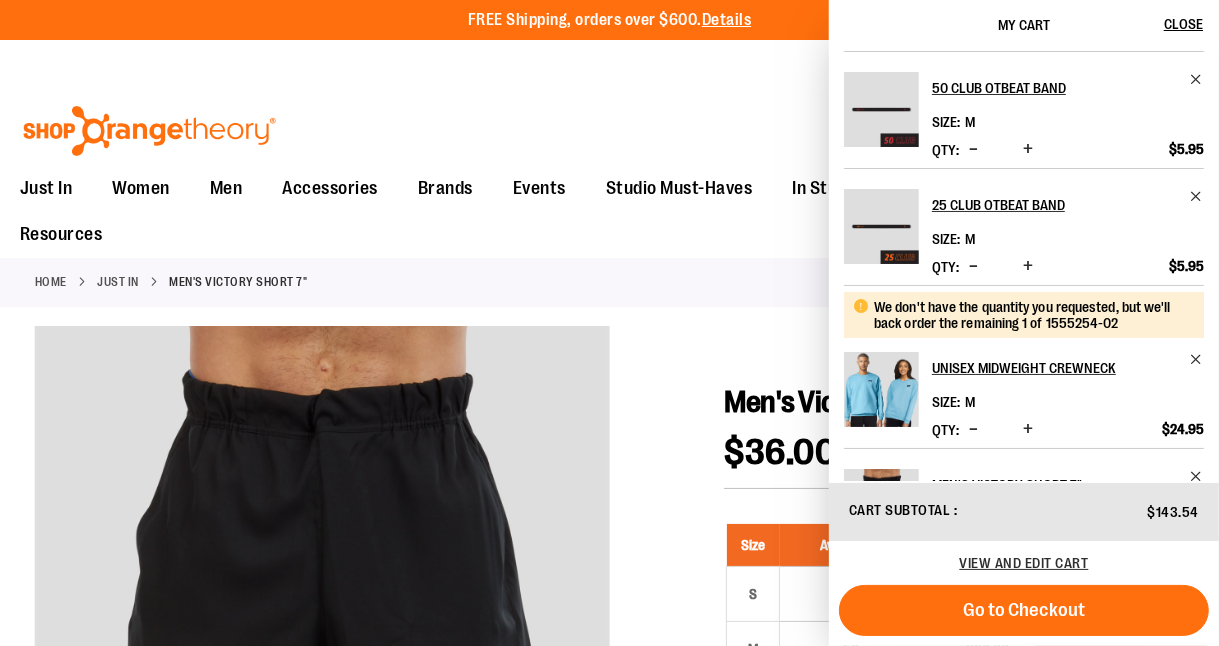 scroll, scrollTop: 112, scrollLeft: 0, axis: vertical 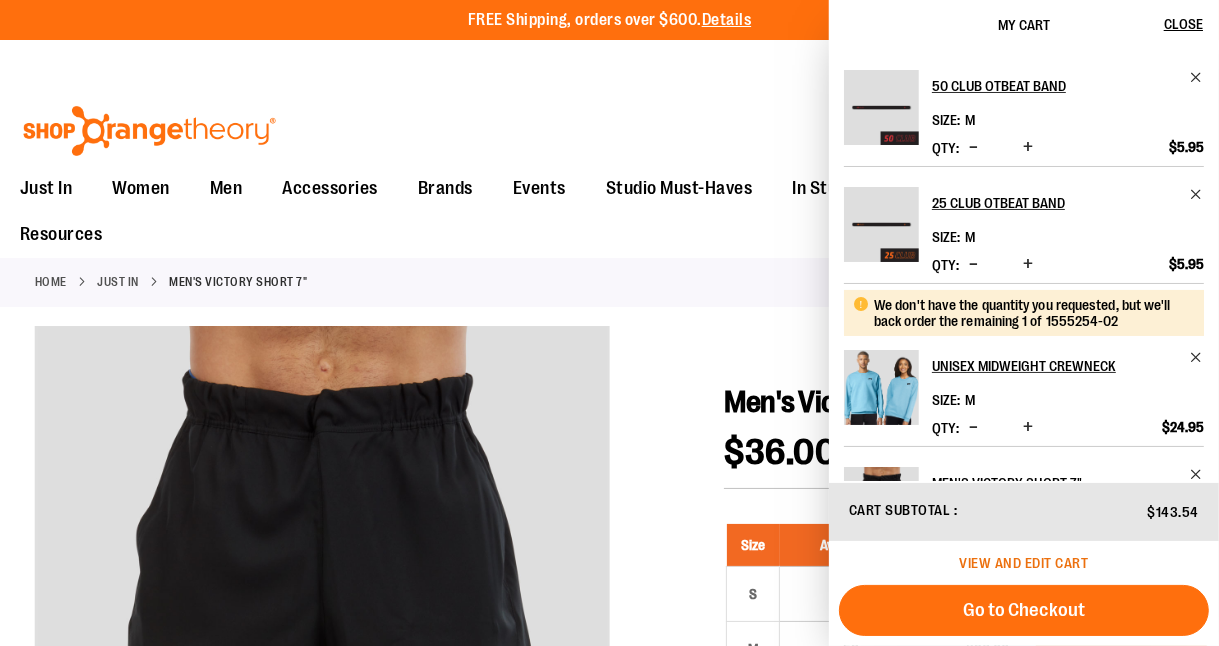 click on "View and edit cart" at bounding box center (1024, 563) 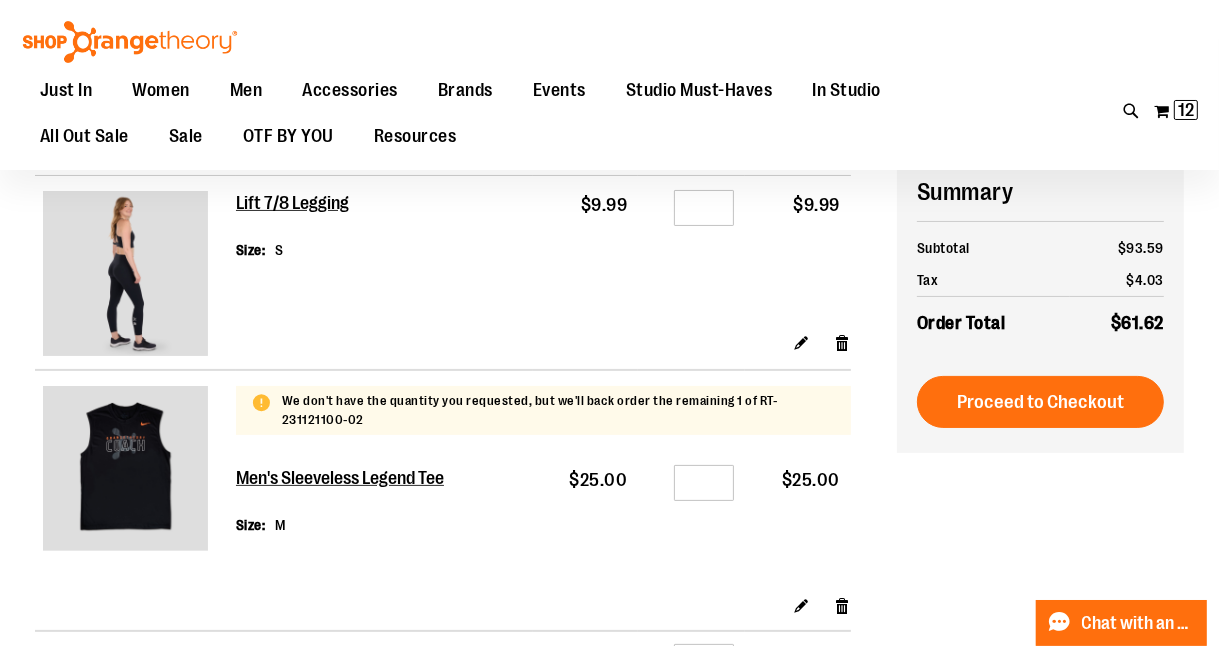 scroll, scrollTop: 214, scrollLeft: 0, axis: vertical 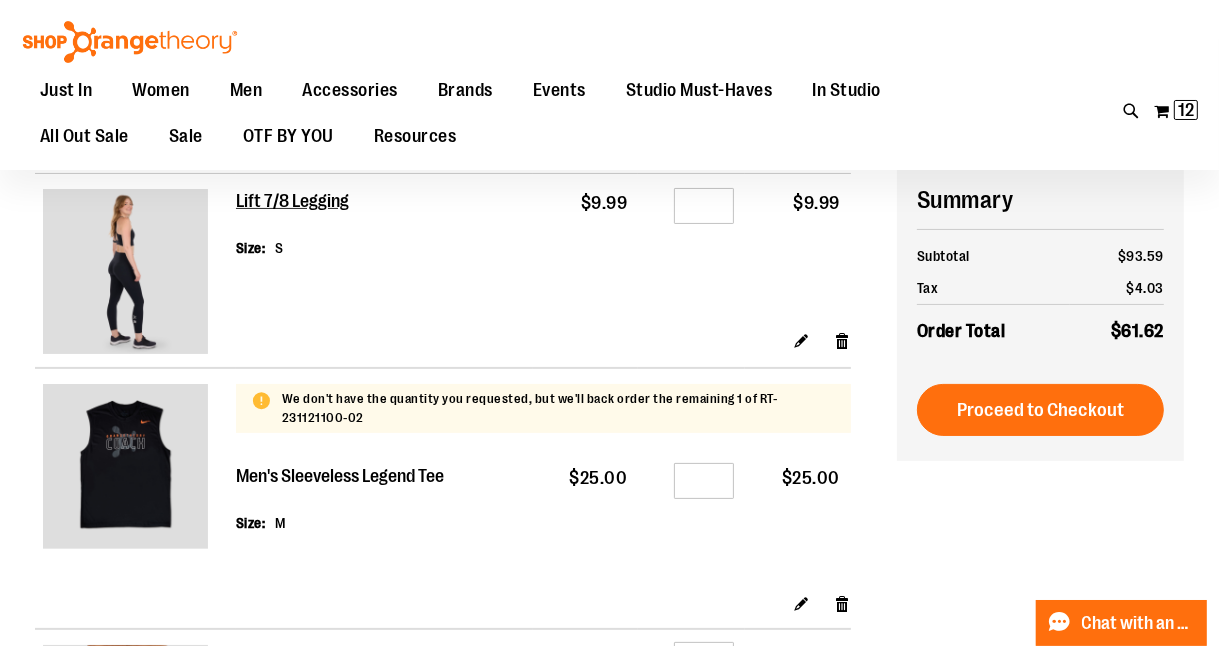 type on "**********" 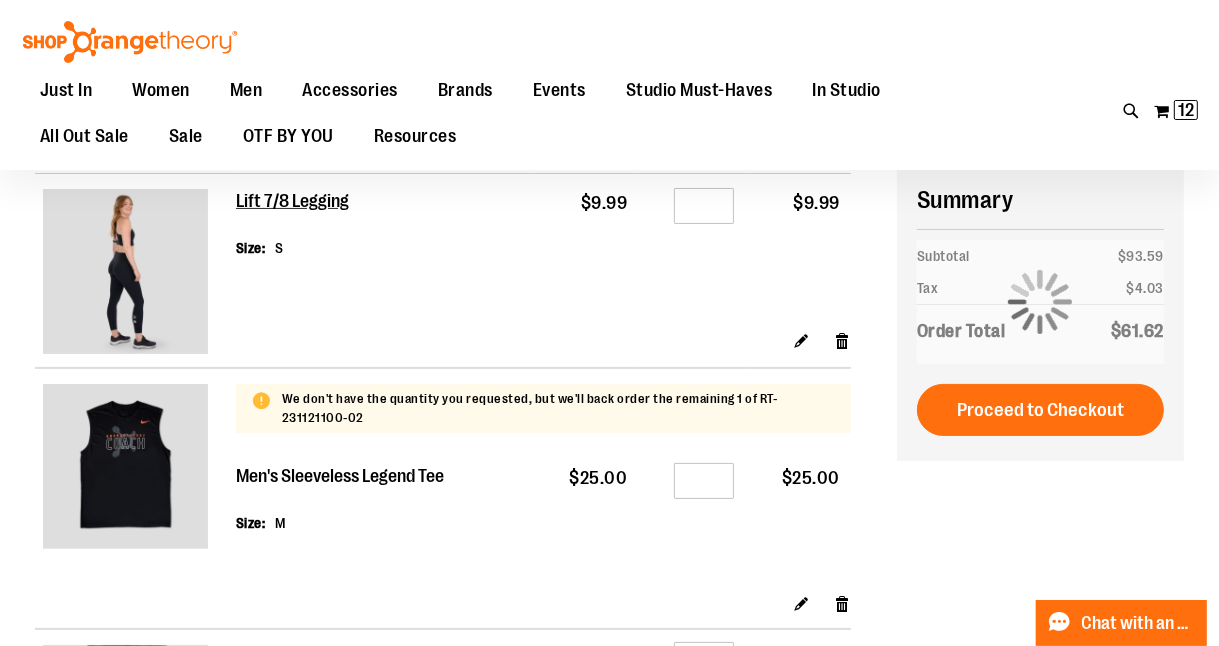 click on "Men's Sleeveless Legend Tee" at bounding box center [341, 477] 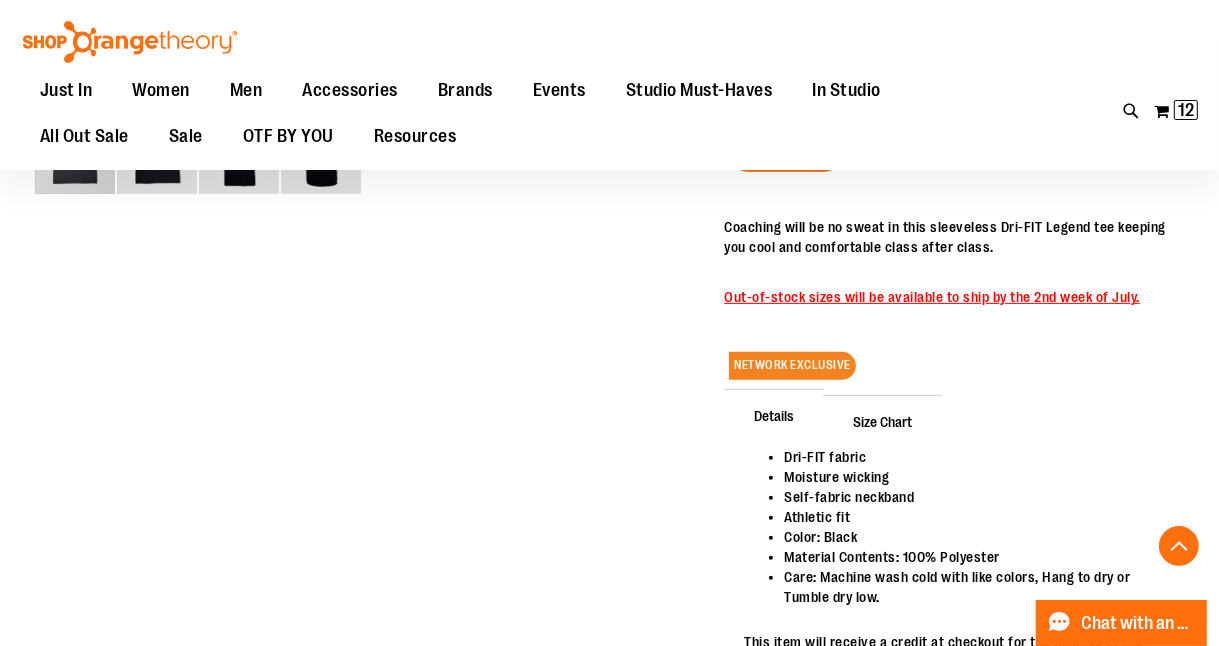 scroll, scrollTop: 0, scrollLeft: 0, axis: both 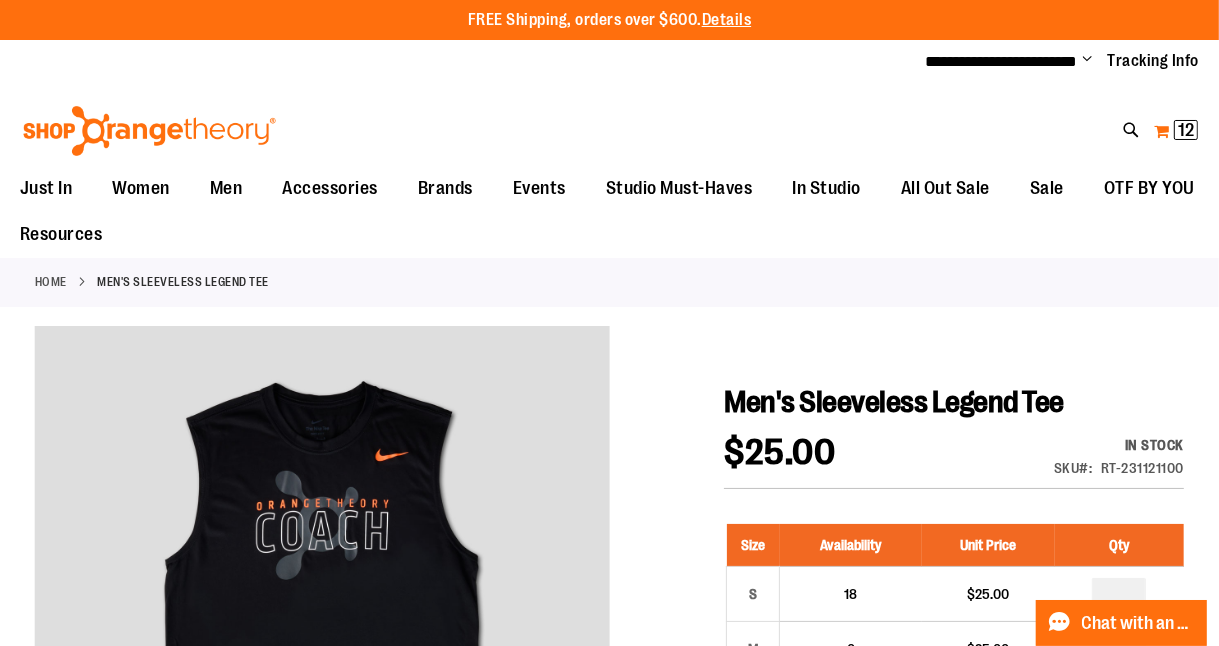 type on "**********" 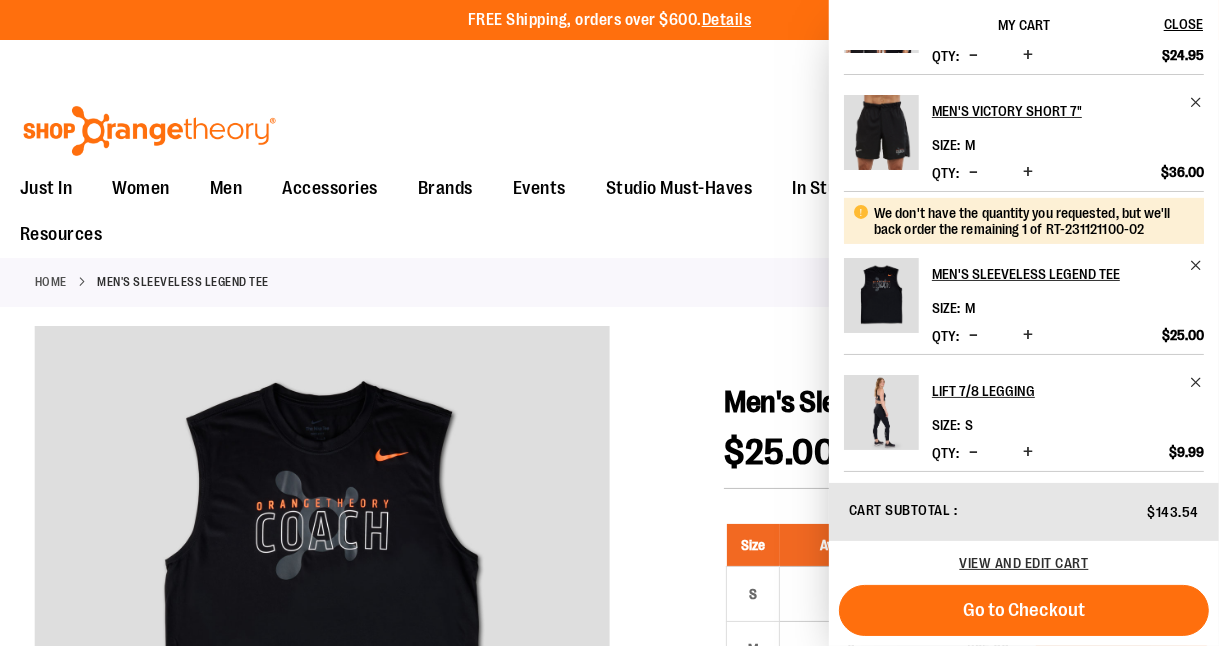 scroll, scrollTop: 488, scrollLeft: 0, axis: vertical 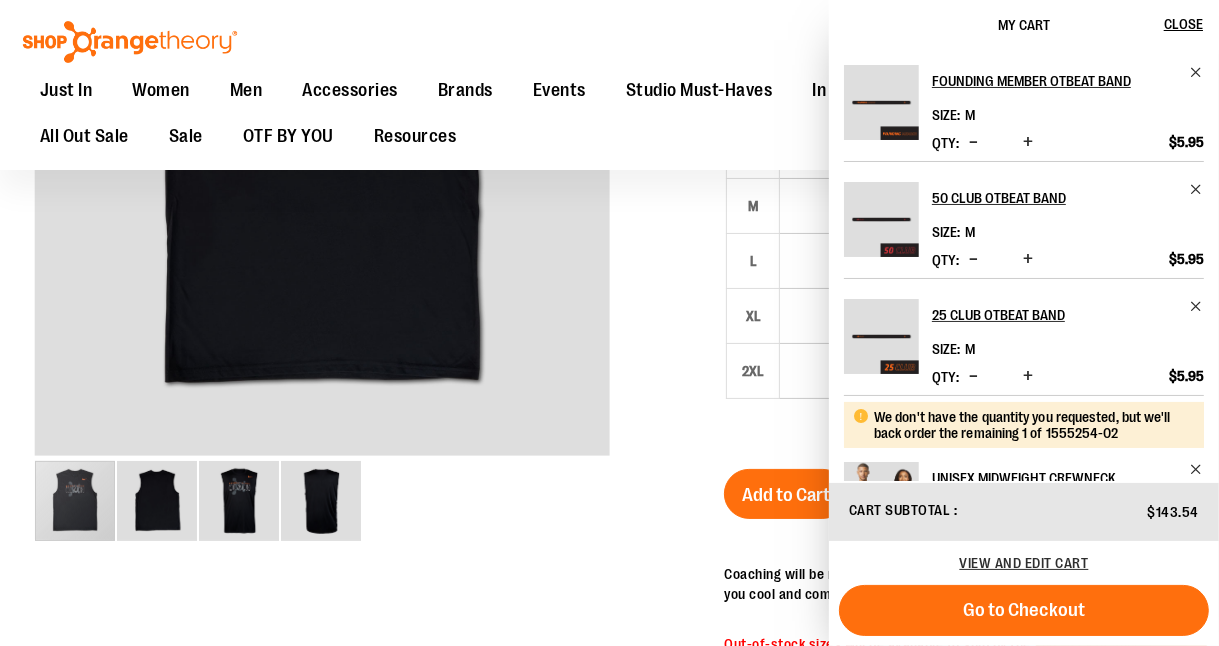 click on "Toggle Nav
Search
Popular Suggestions
Advanced Search" at bounding box center (609, 85) 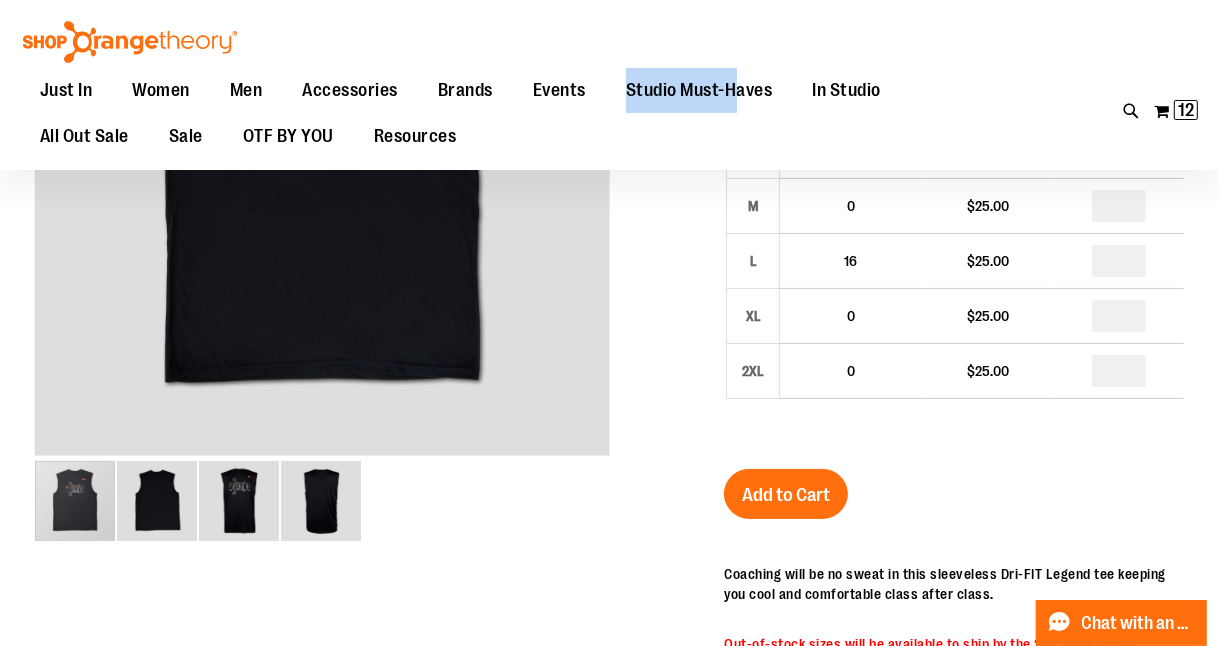 drag, startPoint x: 739, startPoint y: 41, endPoint x: 632, endPoint y: 43, distance: 107.01869 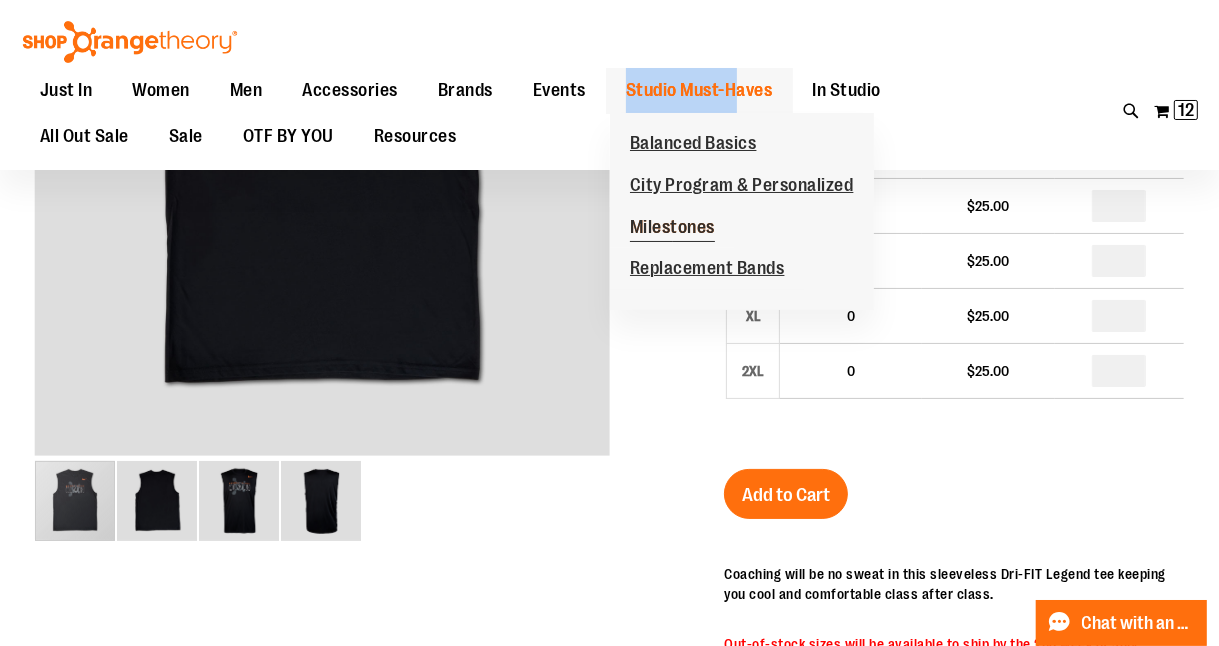 click on "Milestones" at bounding box center [672, 229] 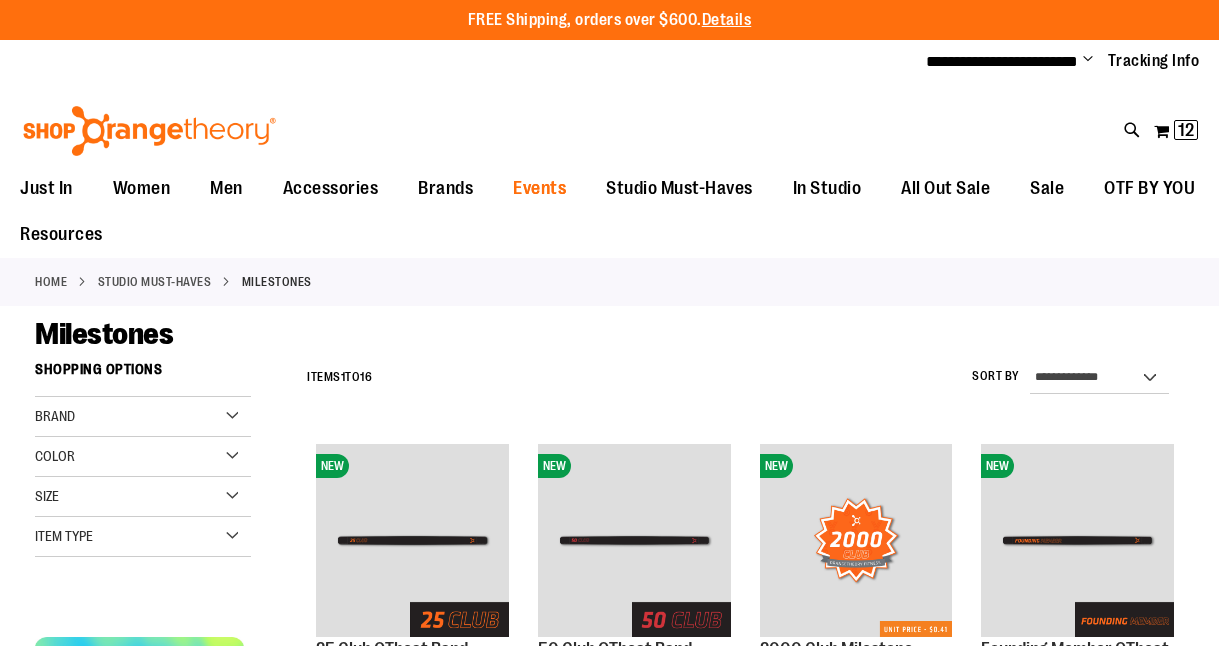 scroll, scrollTop: 0, scrollLeft: 0, axis: both 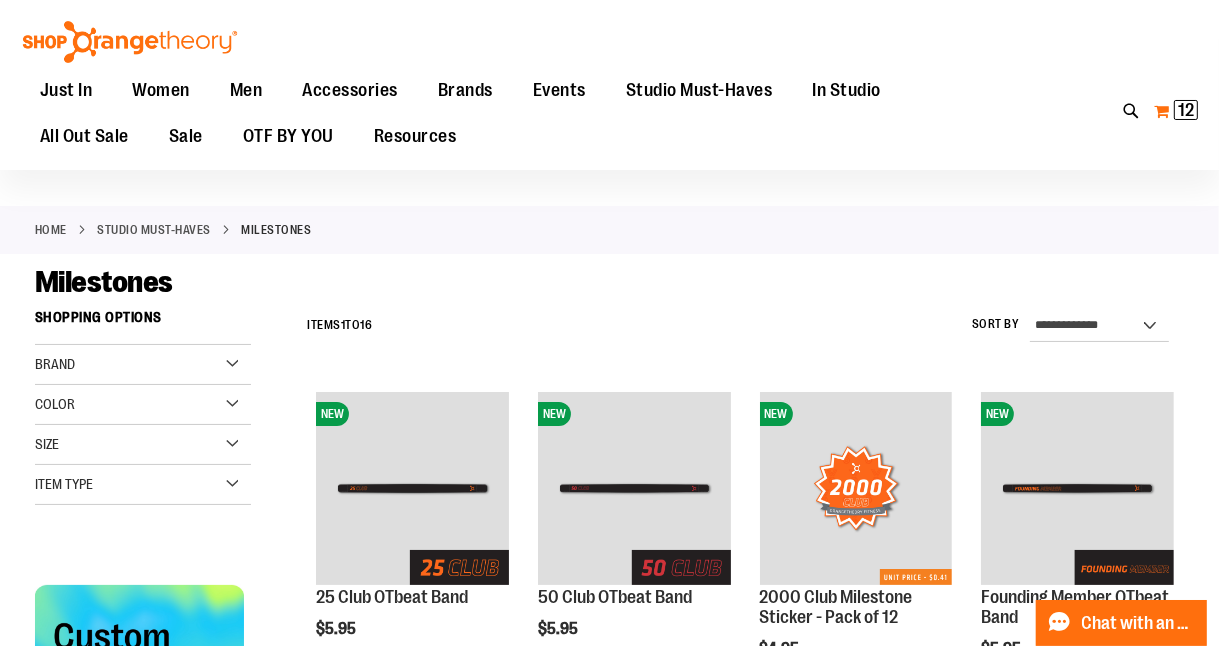 type on "**********" 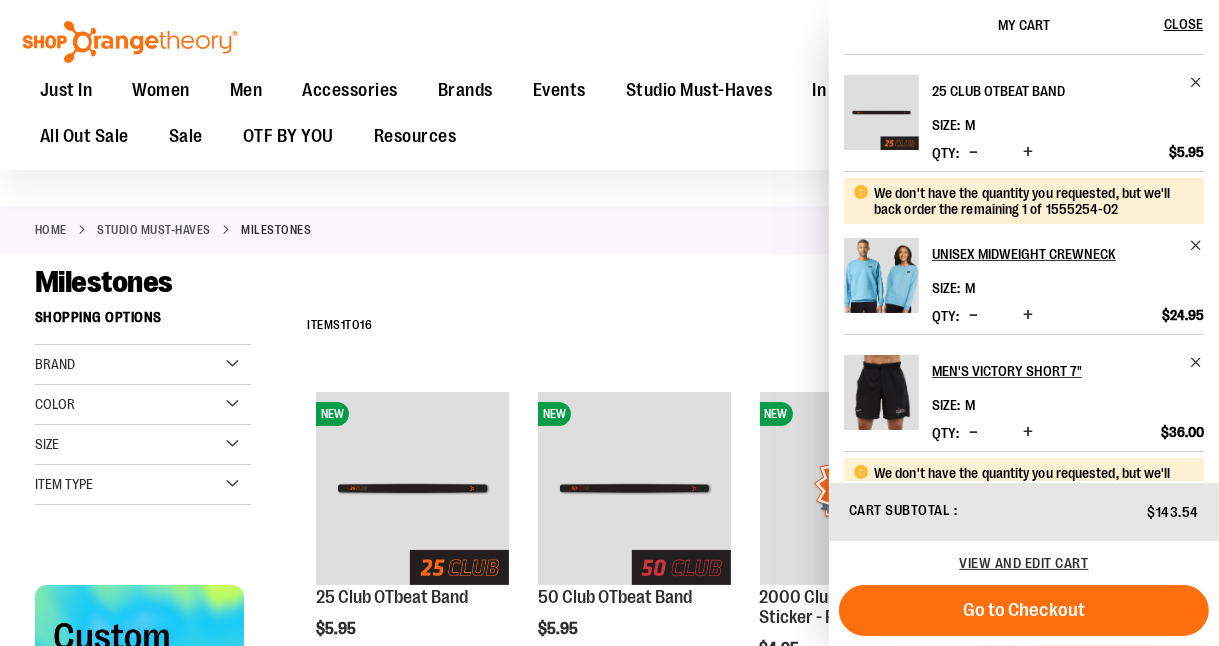 scroll, scrollTop: 0, scrollLeft: 0, axis: both 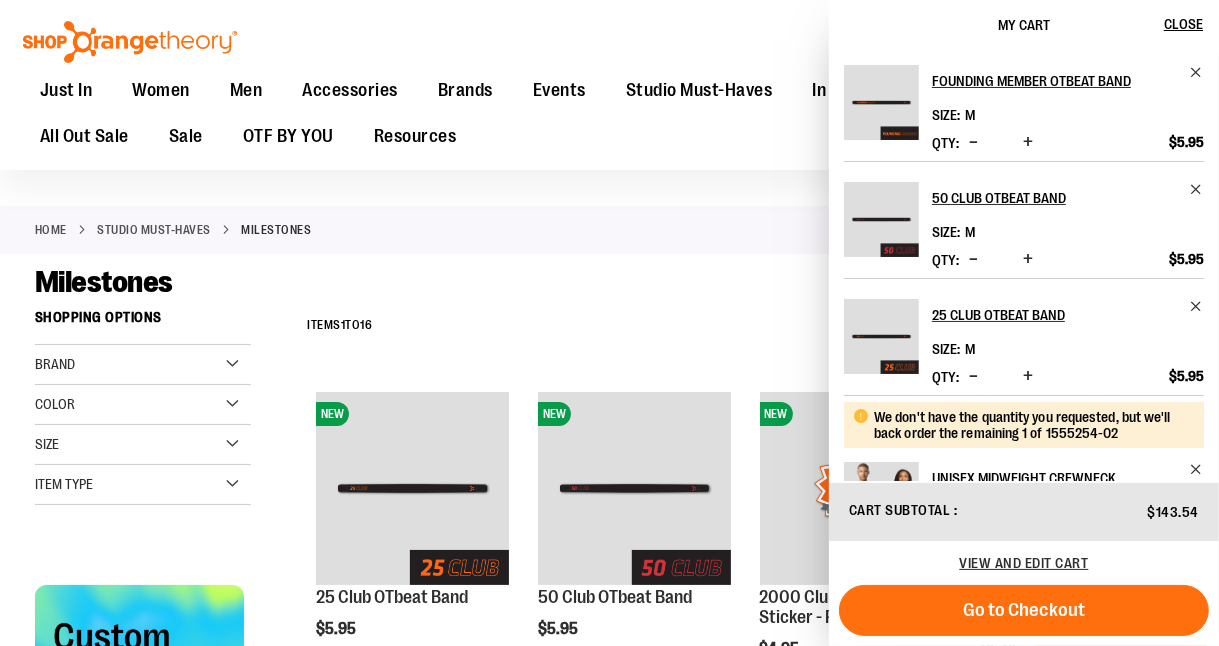 click on "Toggle Nav
Search
Popular Suggestions
Advanced Search" at bounding box center [609, 85] 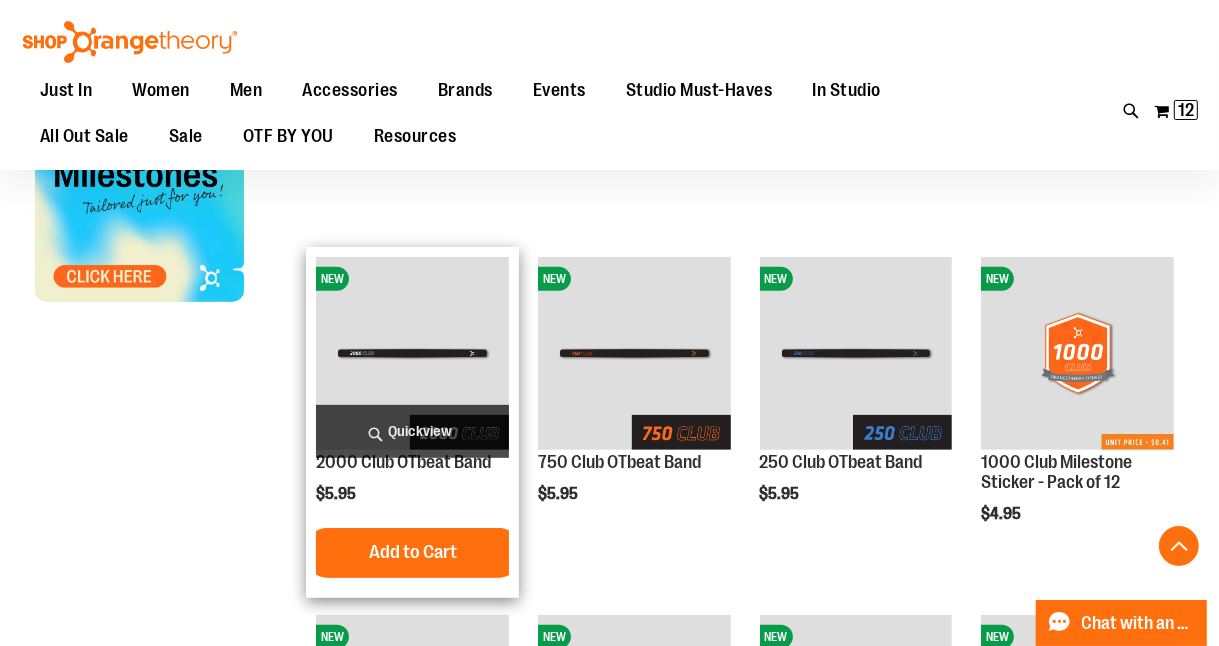 scroll, scrollTop: 550, scrollLeft: 0, axis: vertical 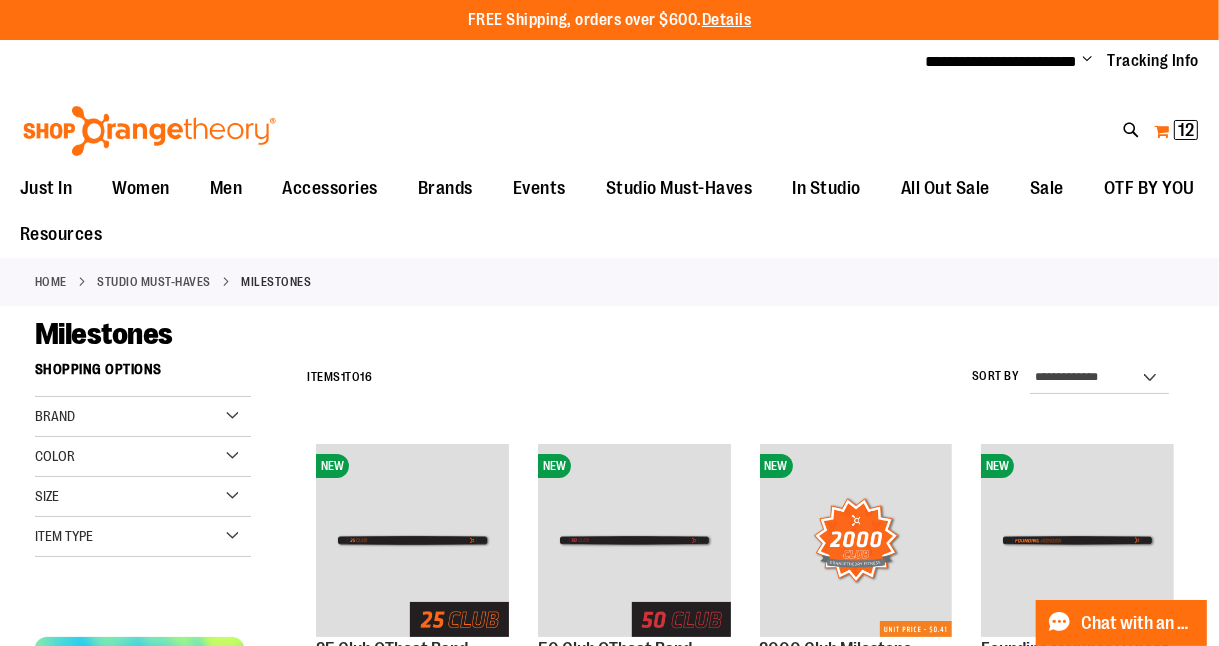 click on "12" at bounding box center (1186, 130) 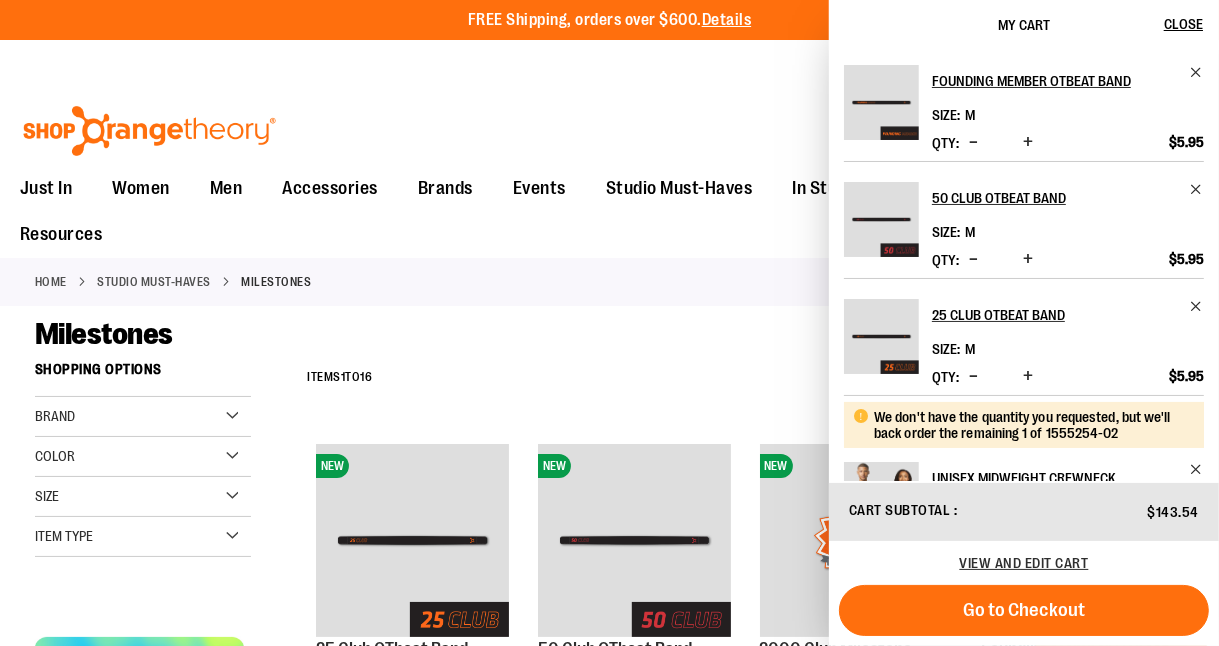 click on "Toggle Nav
Search
Popular Suggestions
Advanced Search" at bounding box center [609, 125] 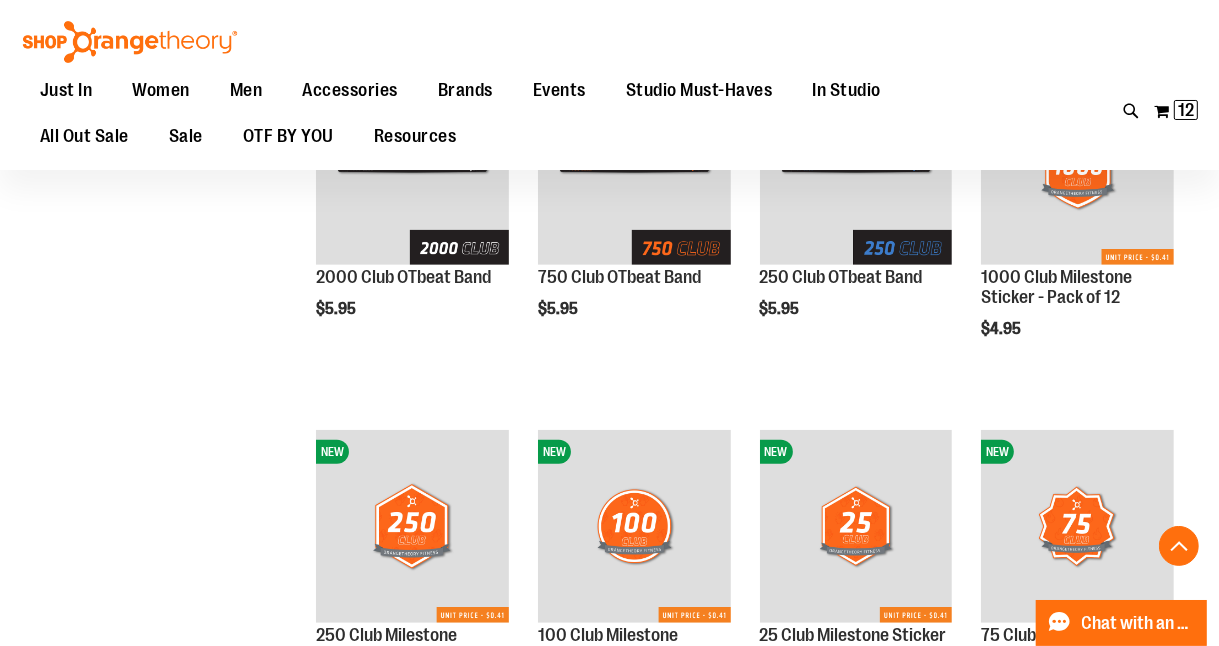 scroll, scrollTop: 730, scrollLeft: 0, axis: vertical 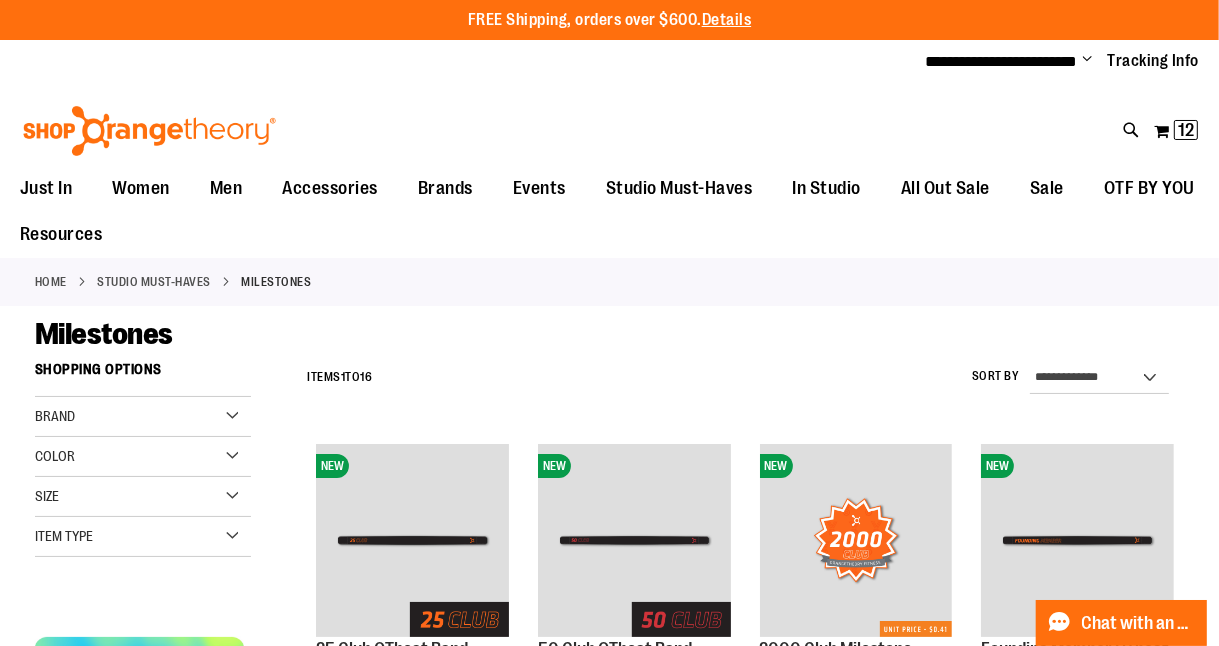 click on "Toggle Nav
Search
Popular Suggestions
Advanced Search" at bounding box center [609, 125] 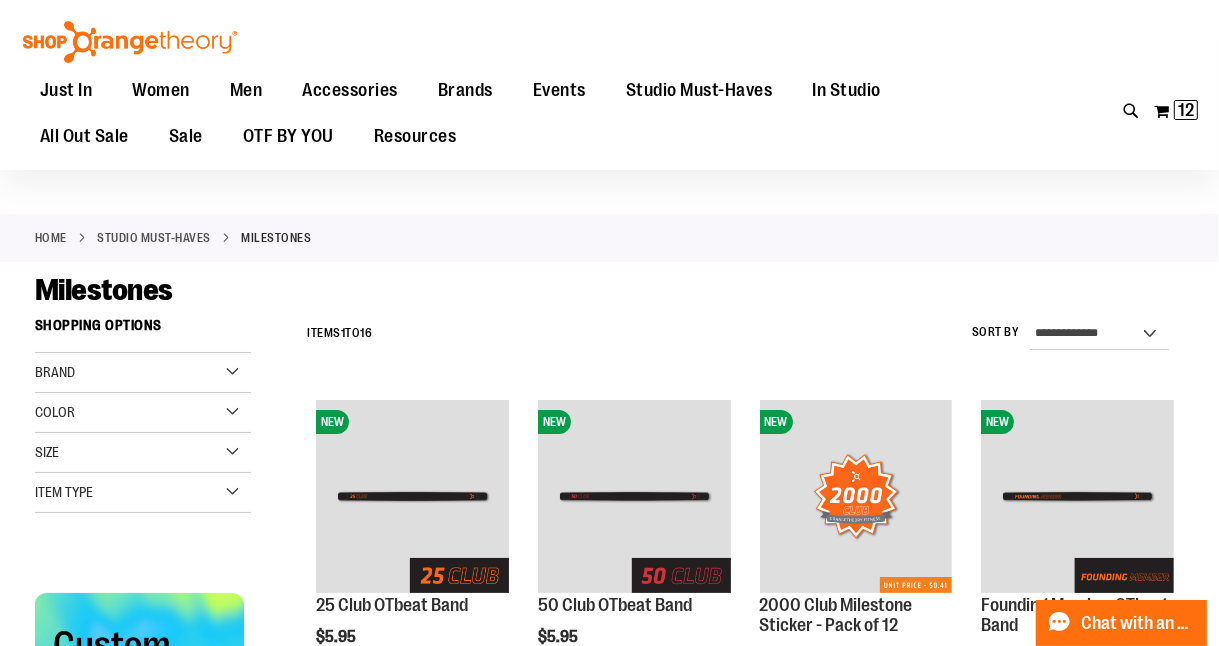 scroll, scrollTop: 0, scrollLeft: 0, axis: both 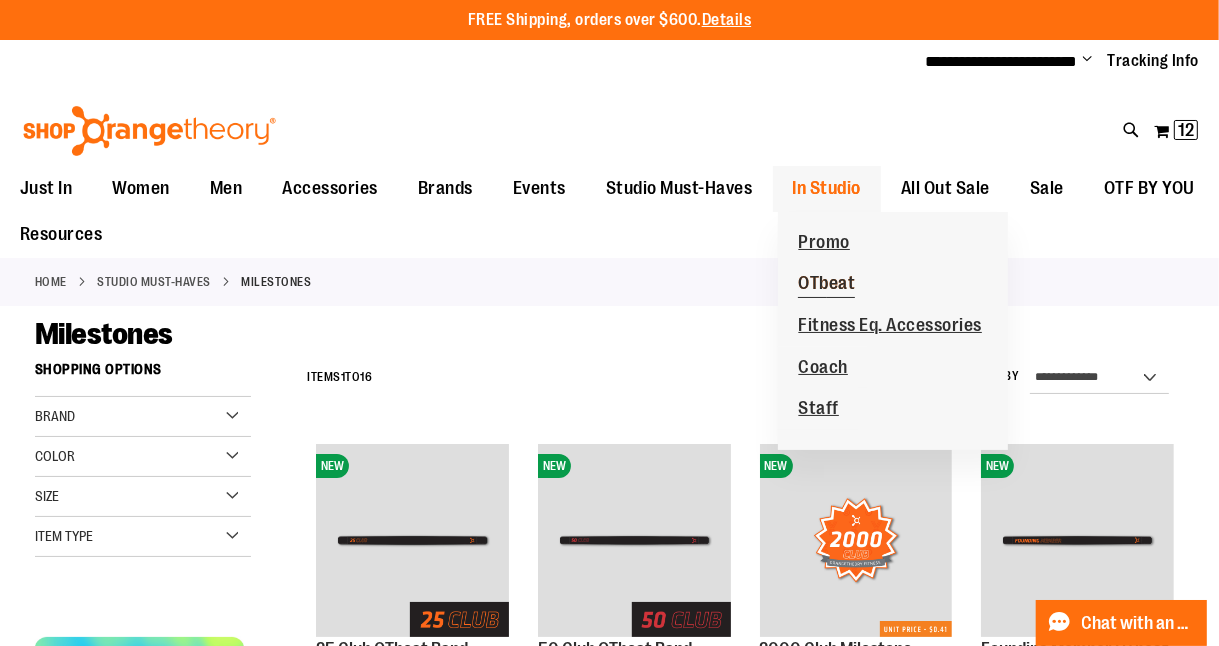 click on "OTbeat" at bounding box center [826, 285] 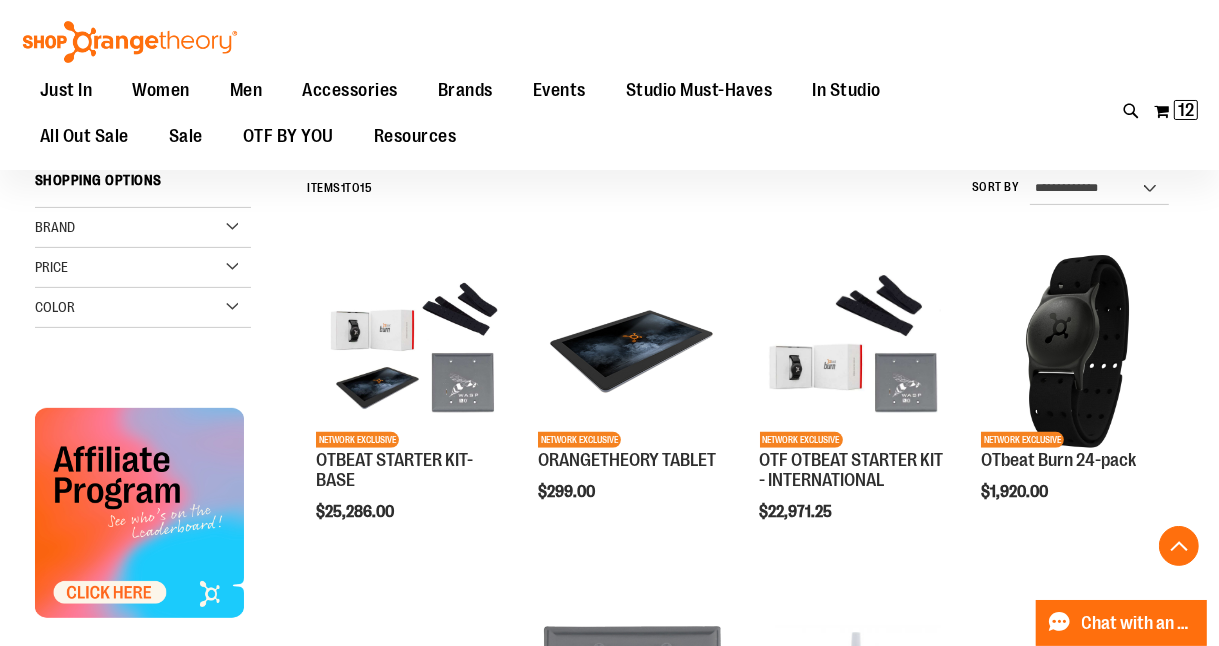 scroll, scrollTop: 457, scrollLeft: 0, axis: vertical 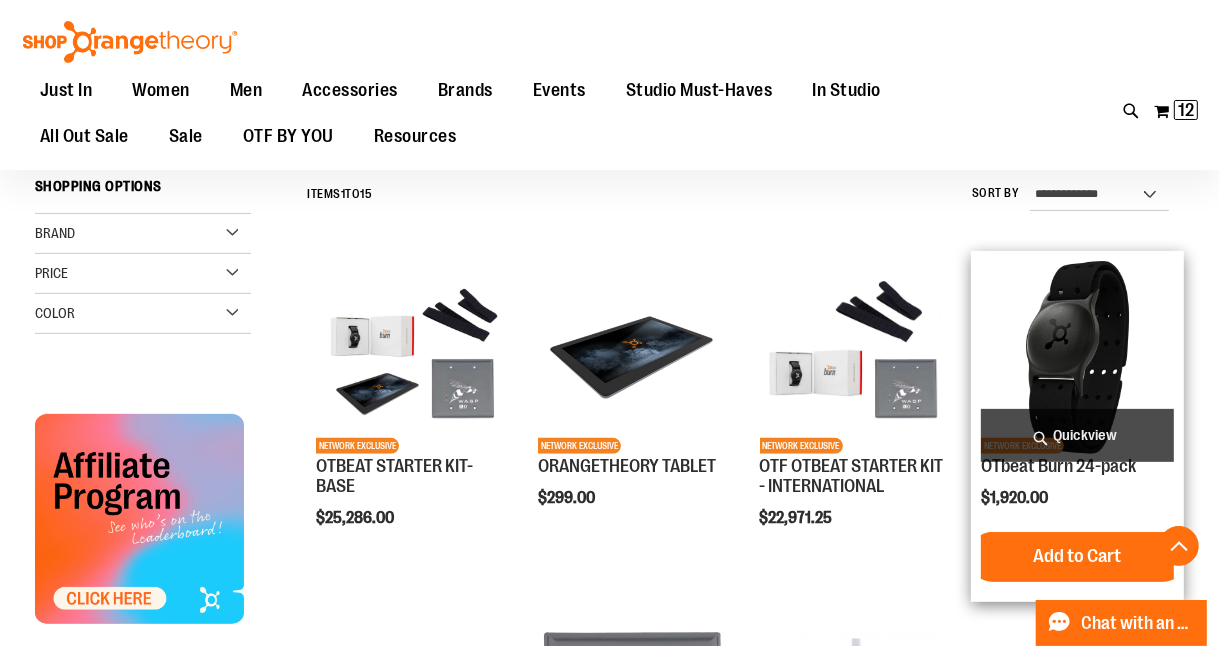 type on "**********" 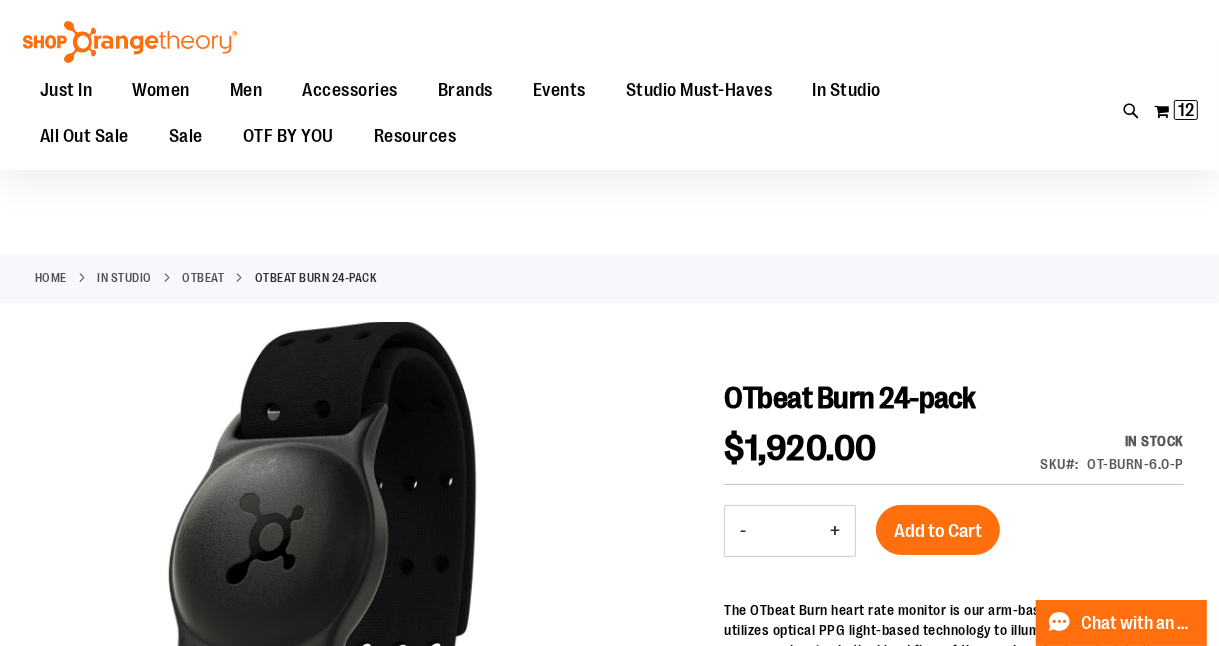 scroll, scrollTop: 3, scrollLeft: 0, axis: vertical 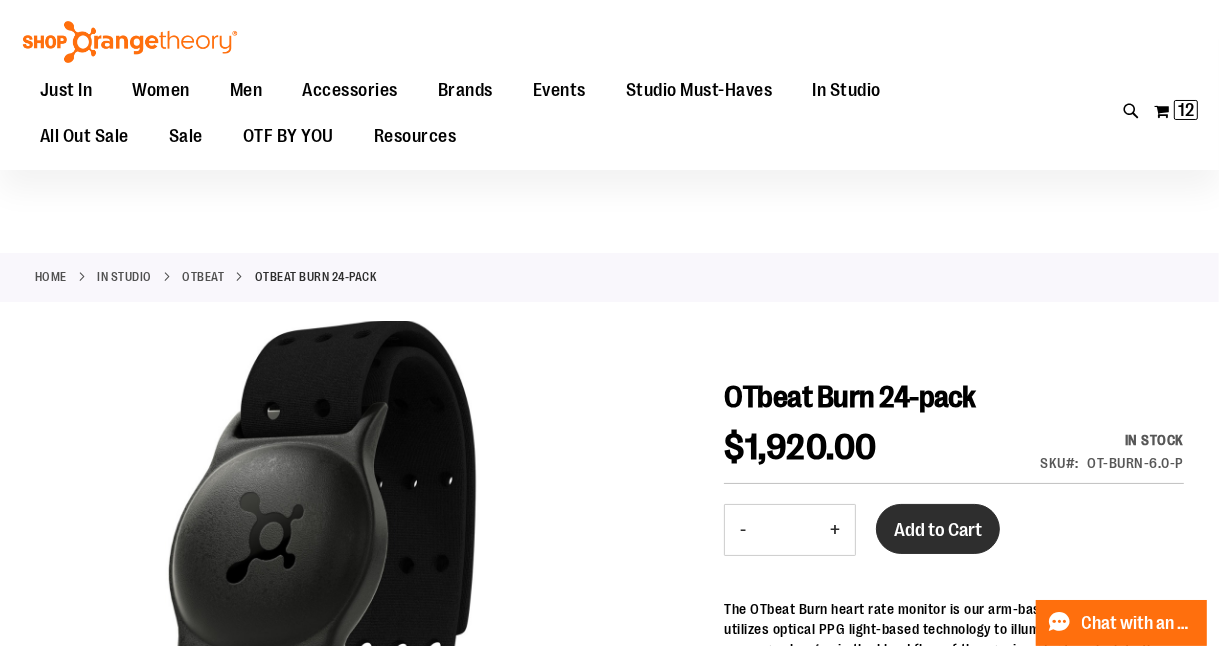 type on "**********" 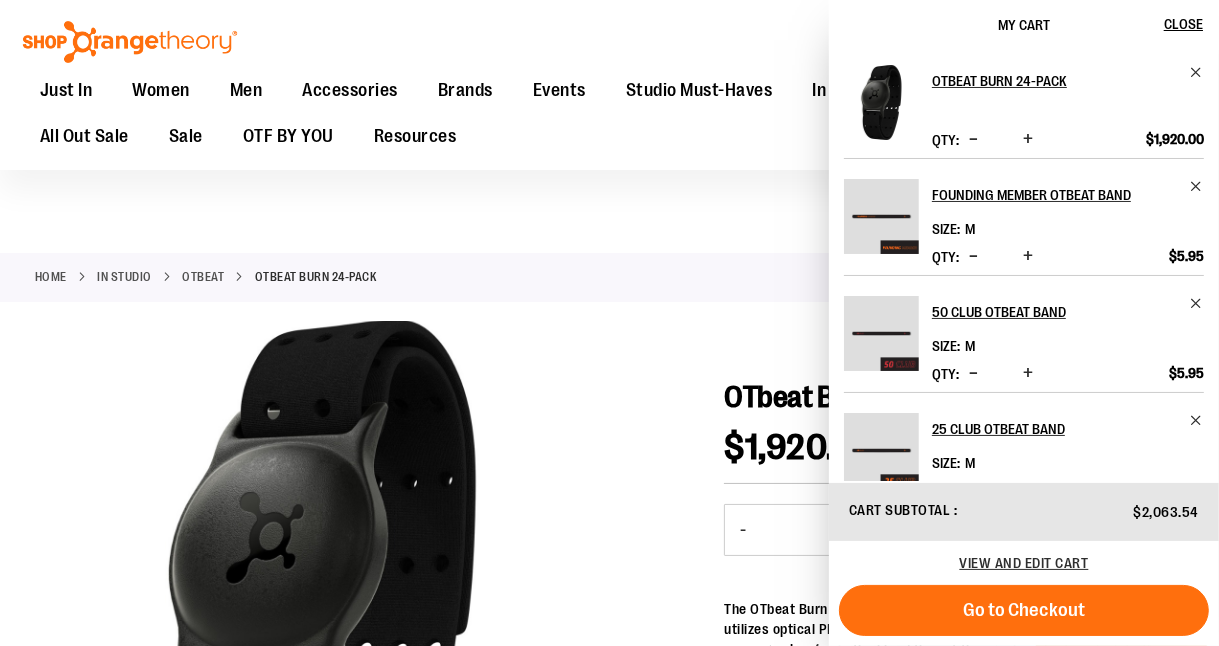 click on "Toggle Nav
Search
Popular Suggestions
Advanced Search" at bounding box center [609, 85] 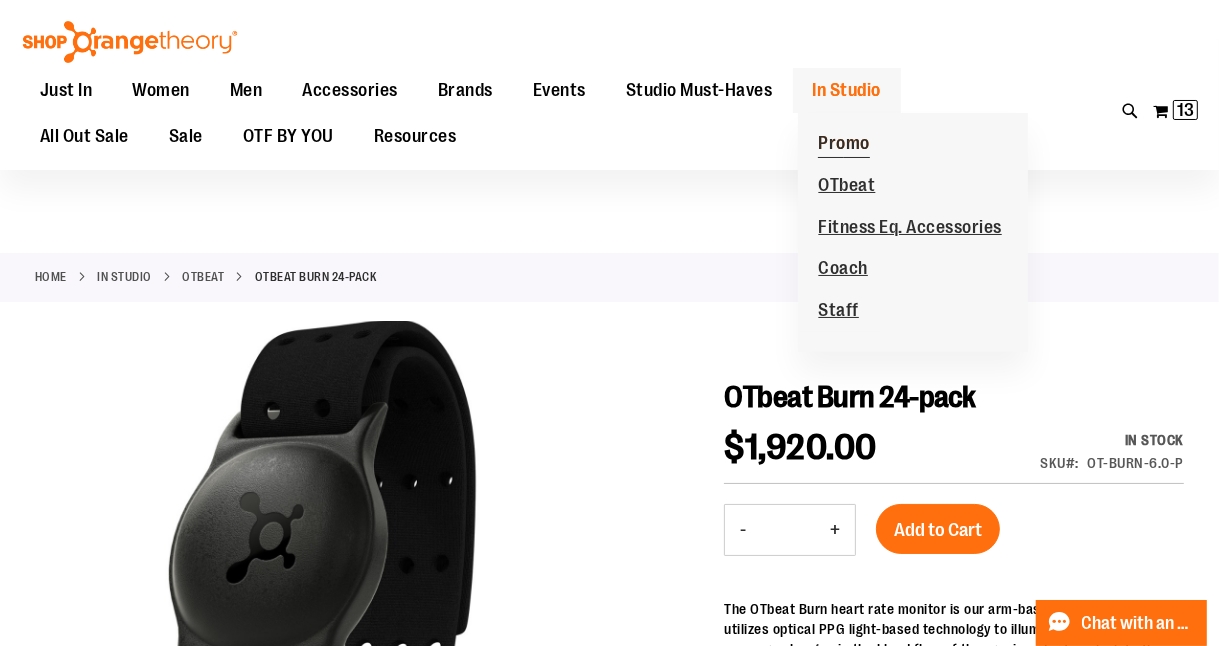 click on "Promo" at bounding box center [844, 145] 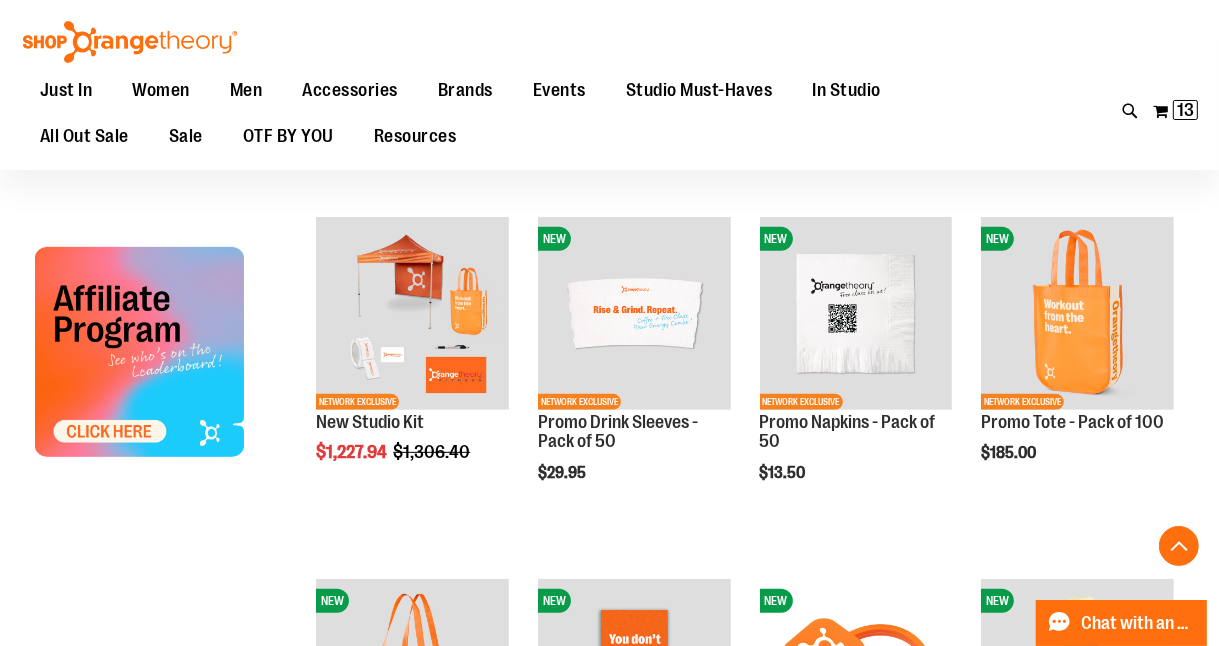 scroll, scrollTop: 591, scrollLeft: 0, axis: vertical 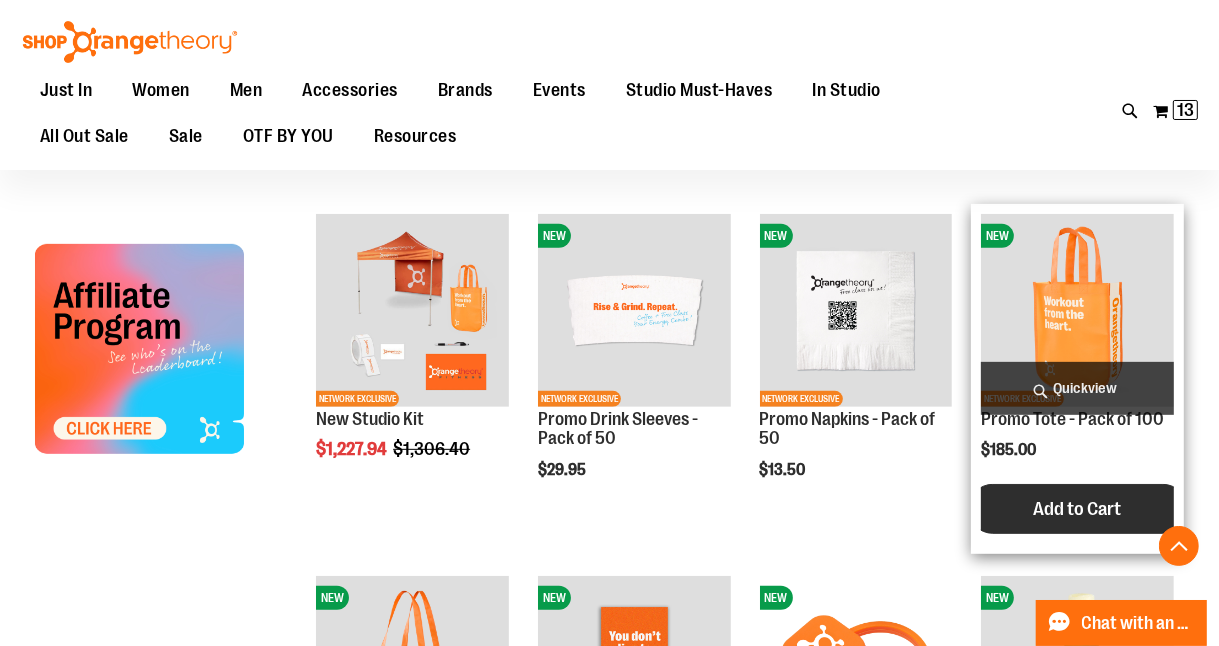 type on "**********" 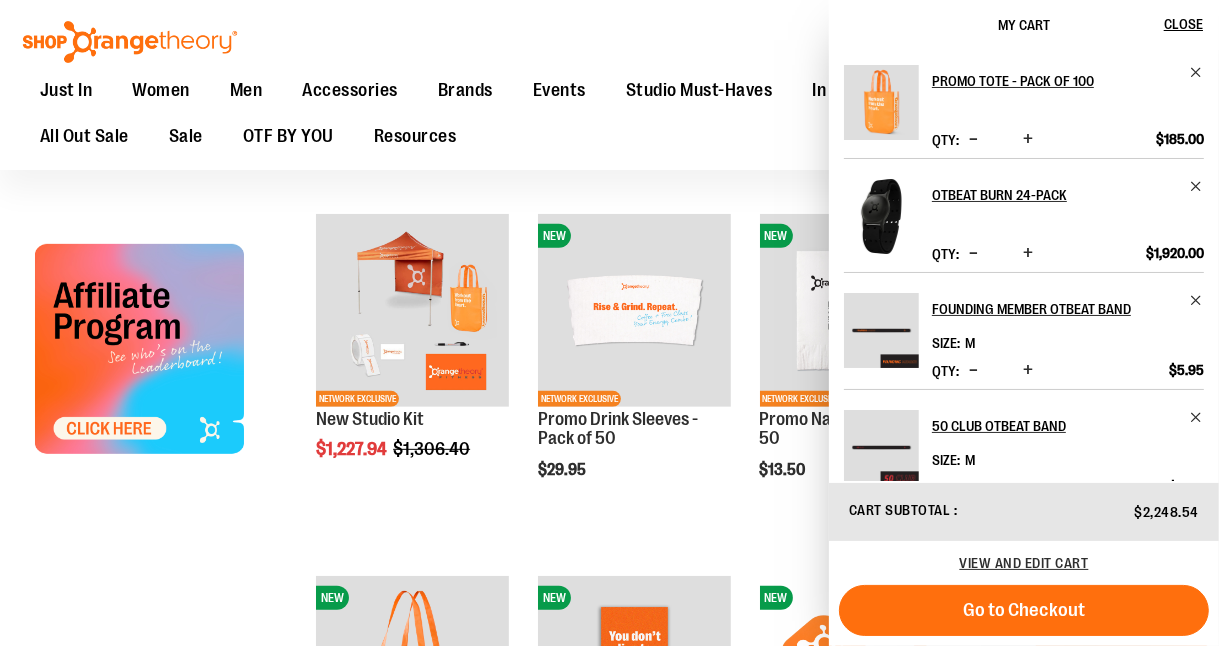 click on "Toggle Nav
Search
Popular Suggestions
Advanced Search" at bounding box center [609, 85] 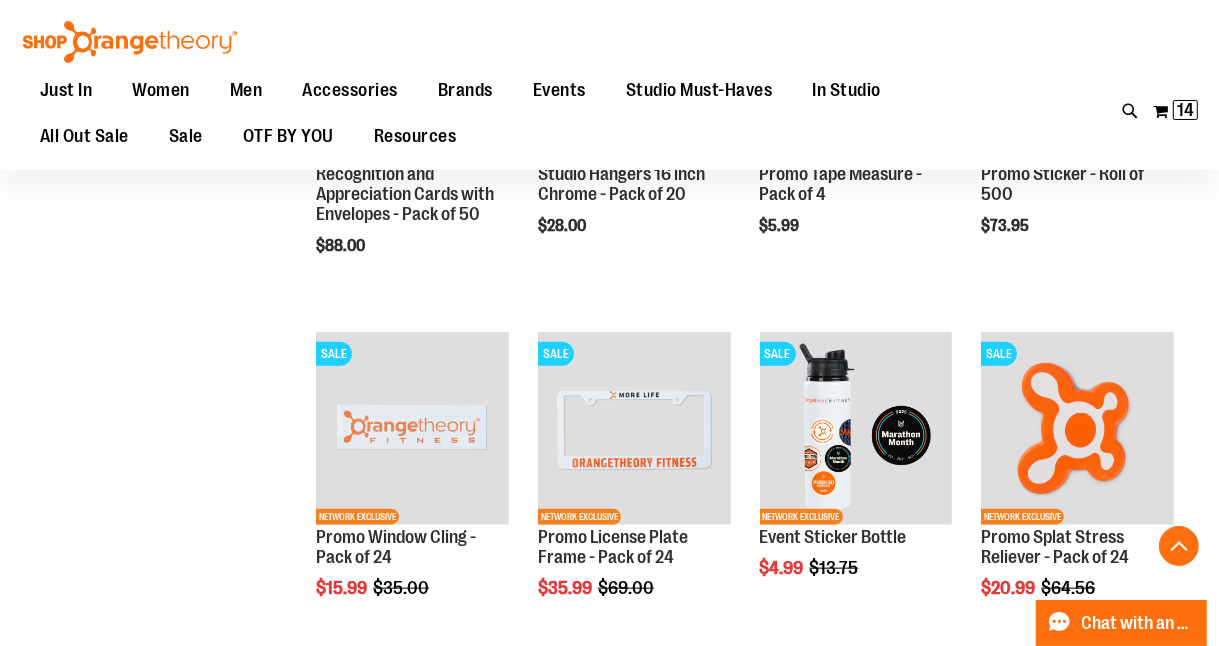scroll, scrollTop: 1562, scrollLeft: 0, axis: vertical 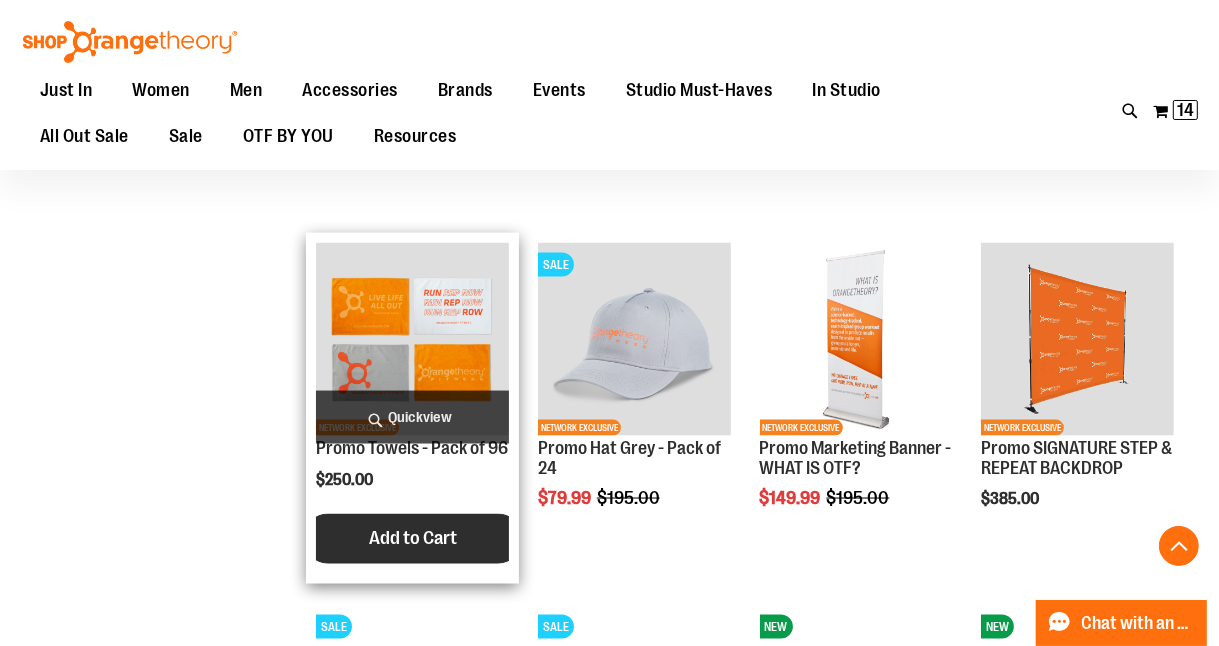 click on "Add to Cart" at bounding box center [413, 538] 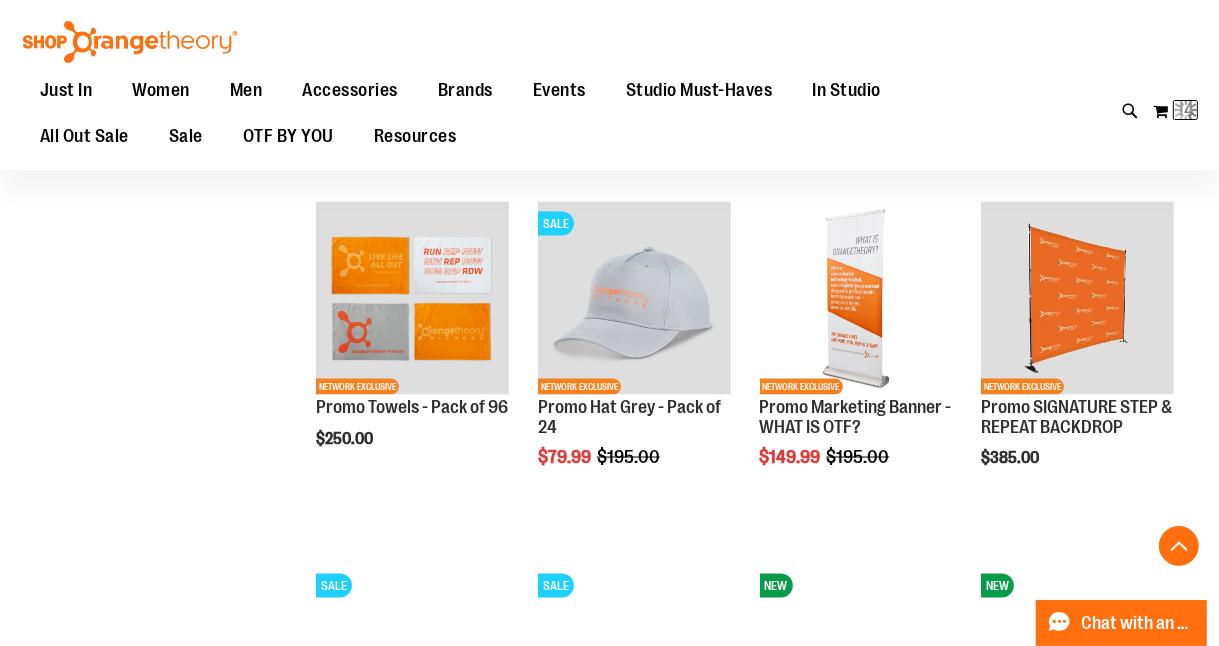 scroll, scrollTop: 2410, scrollLeft: 0, axis: vertical 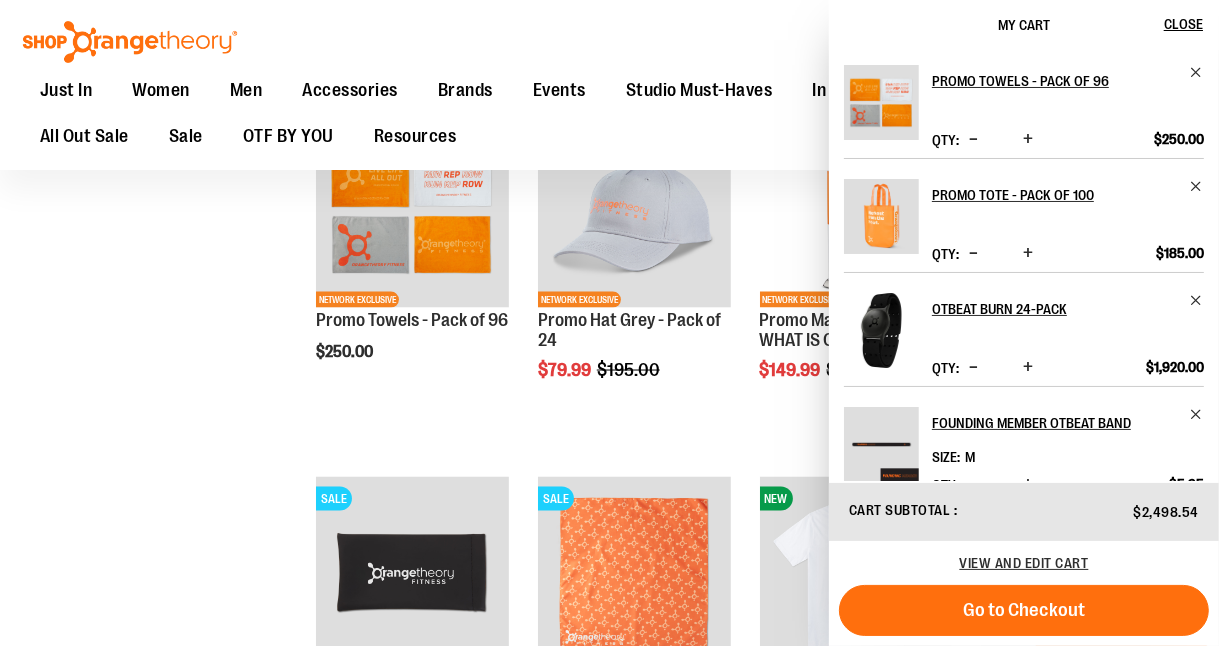 click on "**********" at bounding box center (609, -420) 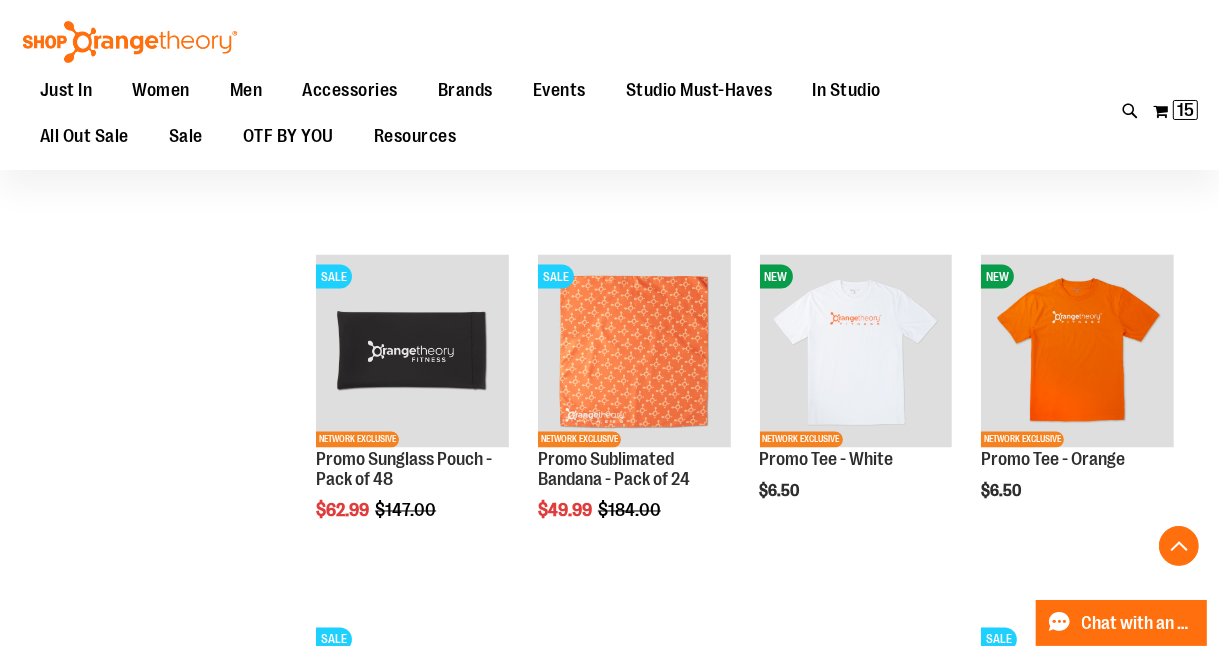 scroll, scrollTop: 2727, scrollLeft: 0, axis: vertical 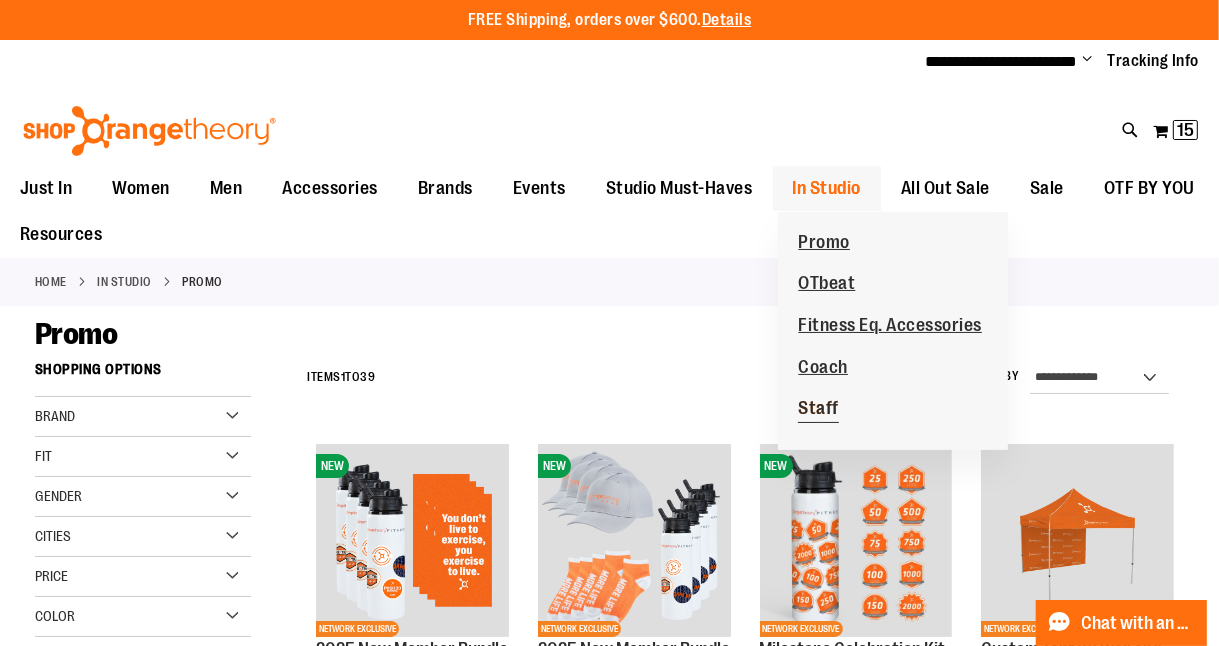 click on "Staff" at bounding box center (818, 410) 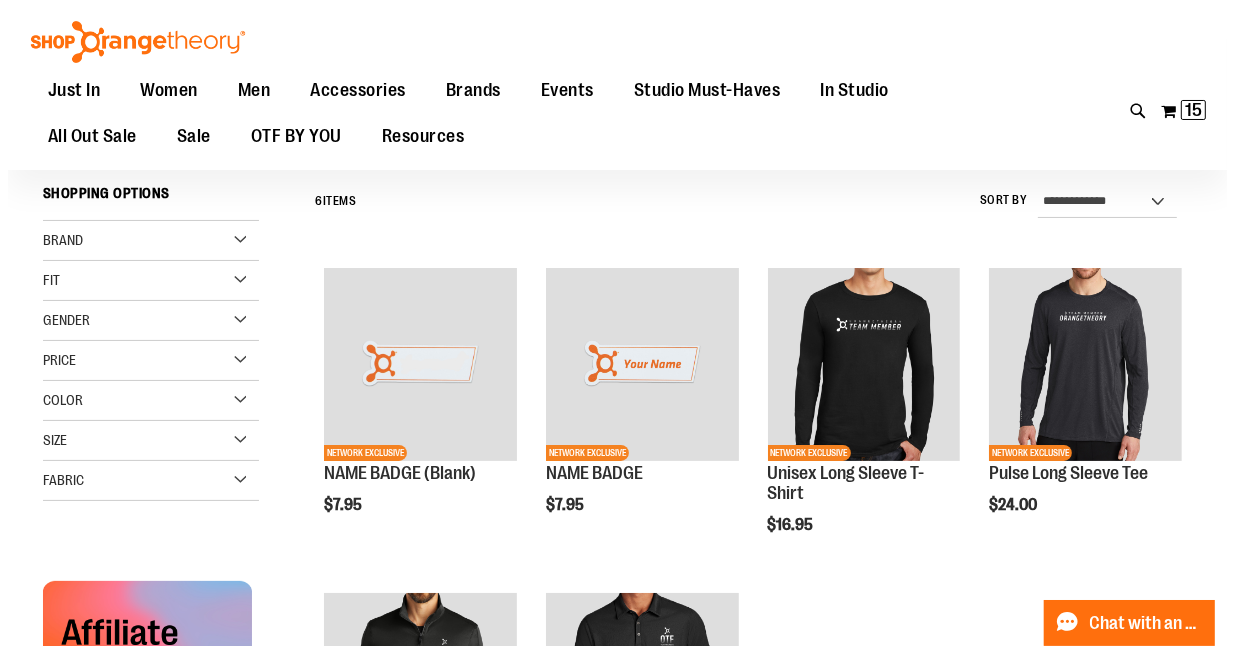 scroll, scrollTop: 172, scrollLeft: 0, axis: vertical 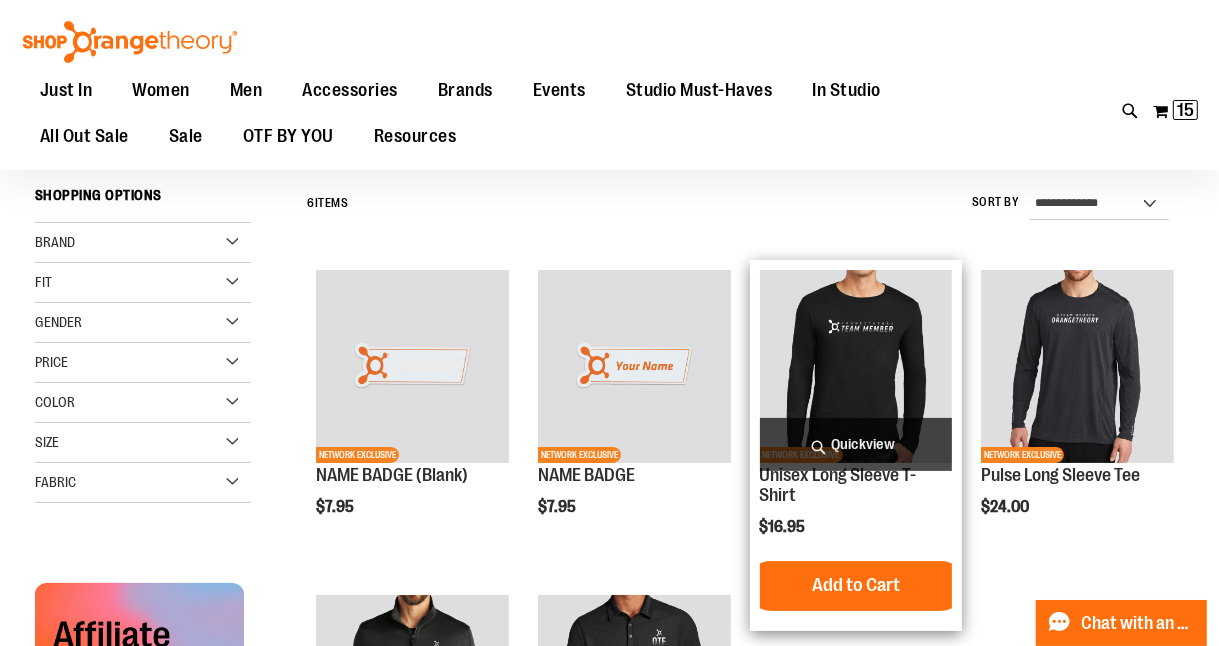 type on "**********" 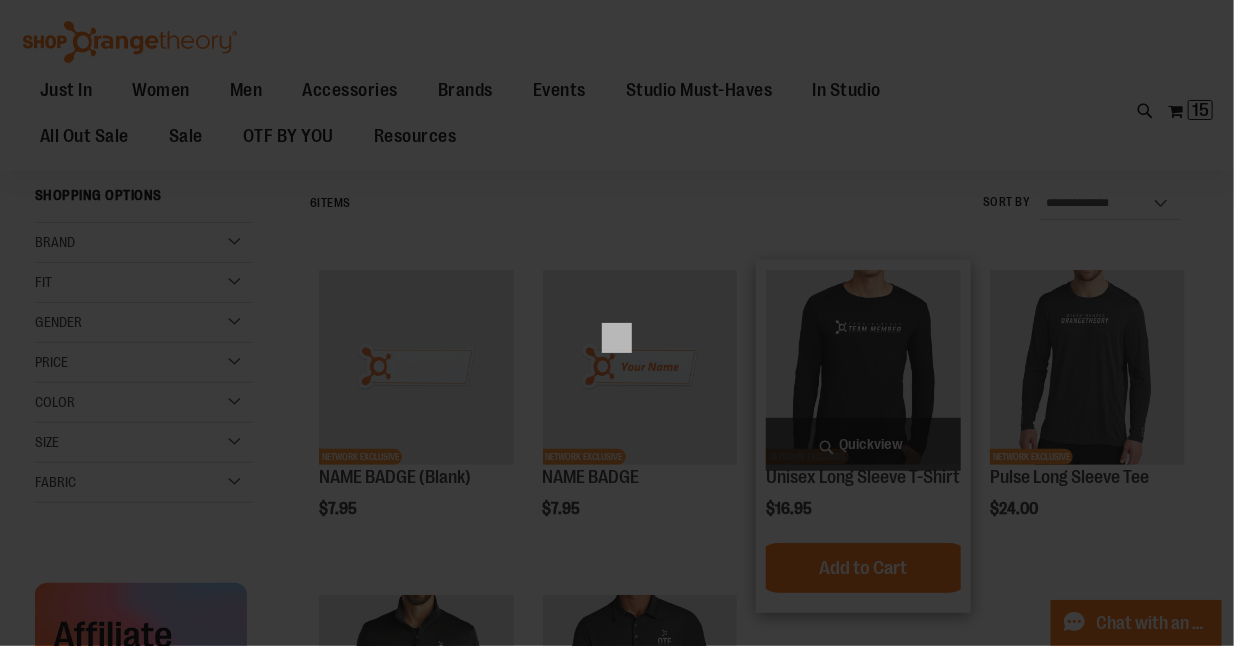 scroll, scrollTop: 0, scrollLeft: 0, axis: both 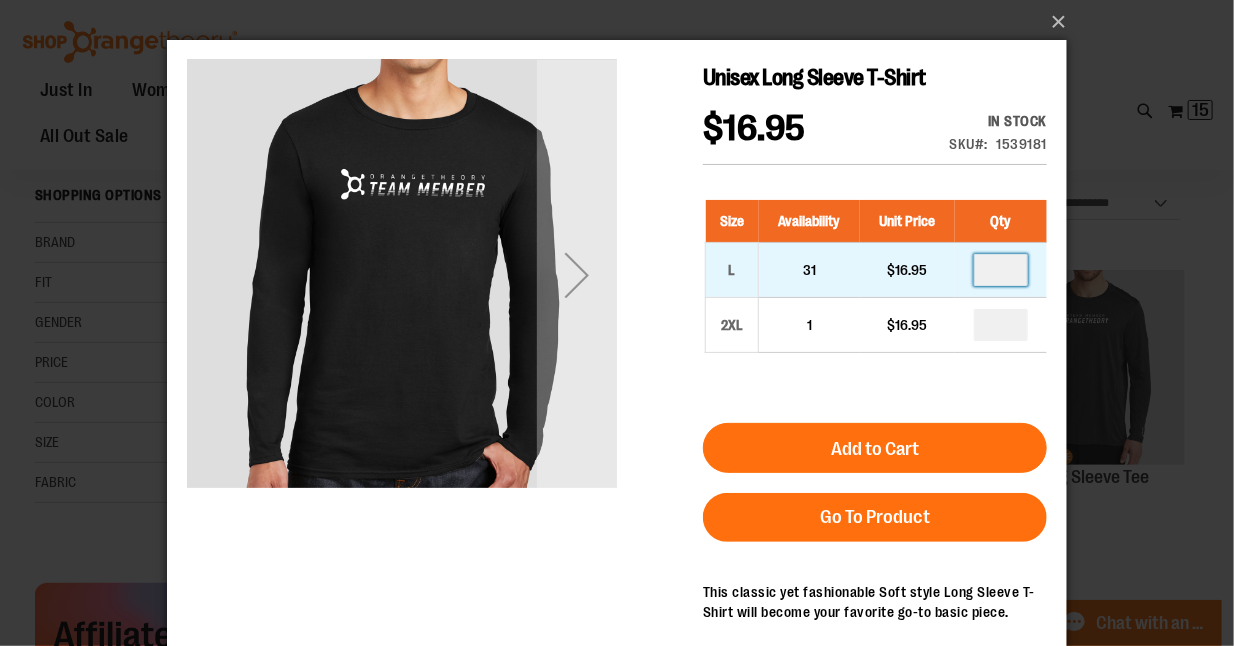 click at bounding box center (1000, 269) 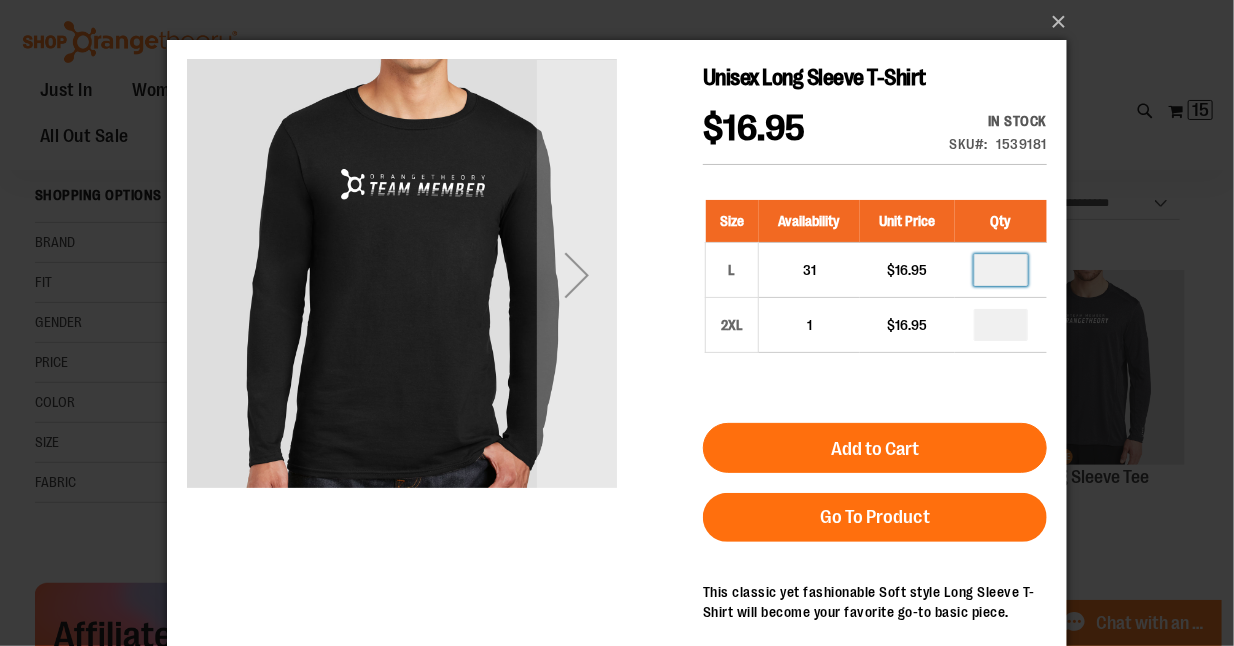 type on "*" 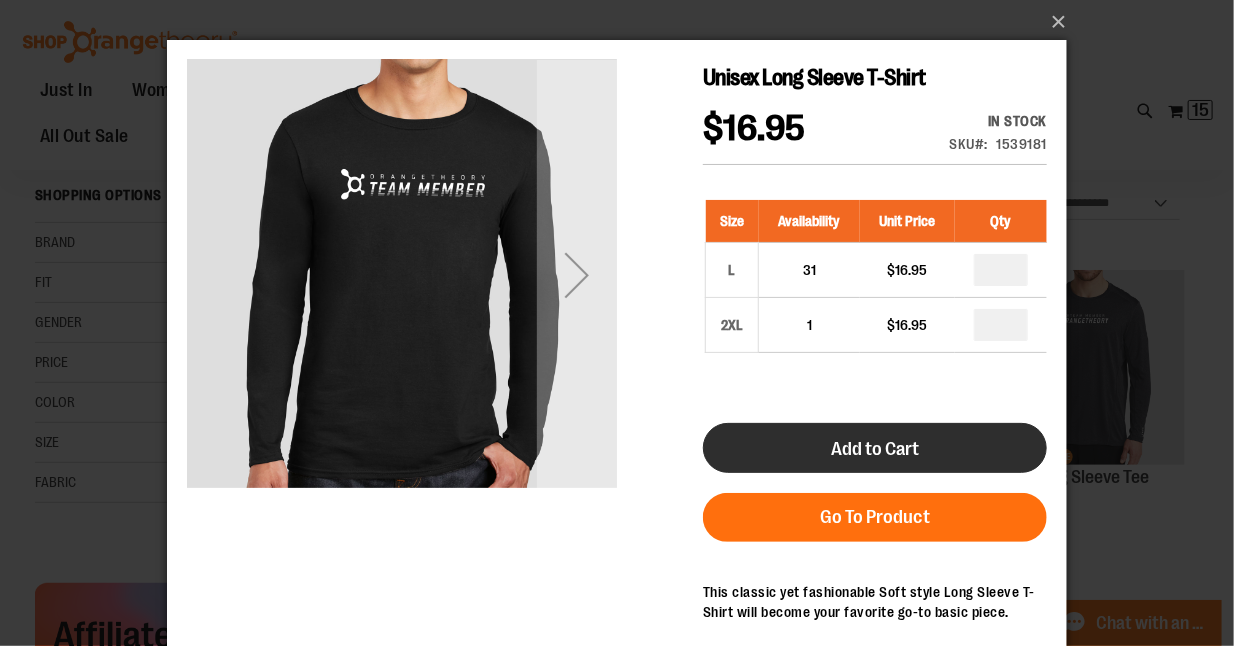 click on "Add to Cart" at bounding box center (874, 448) 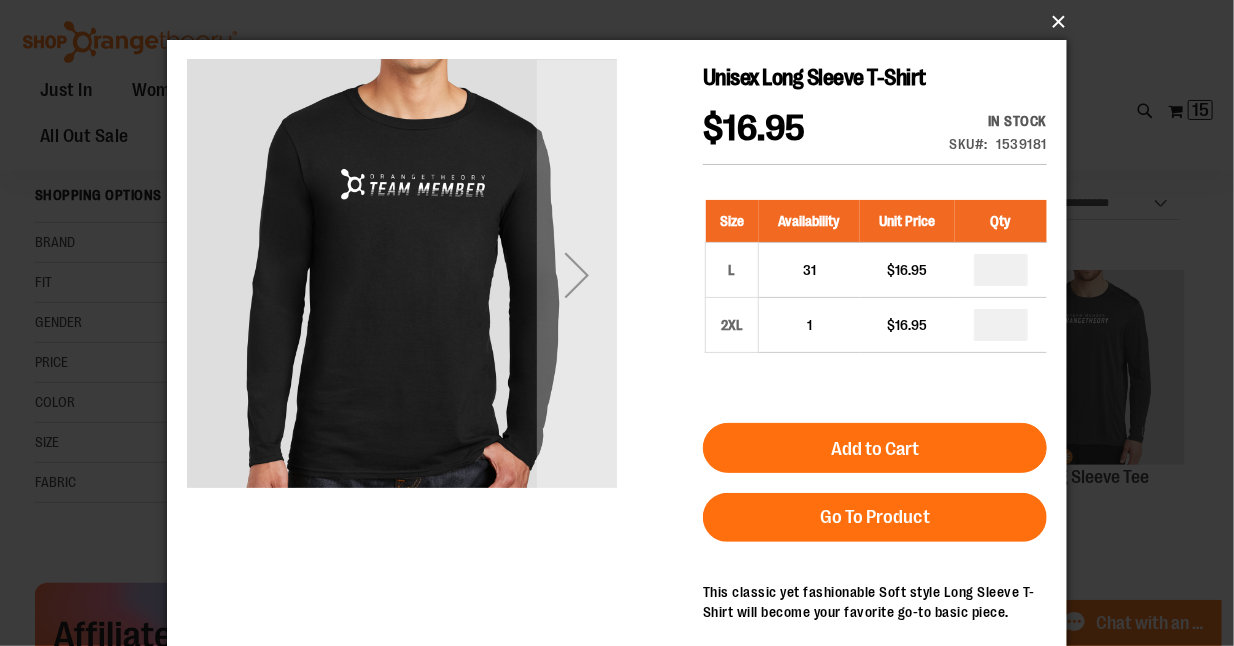 click on "×" at bounding box center (623, 22) 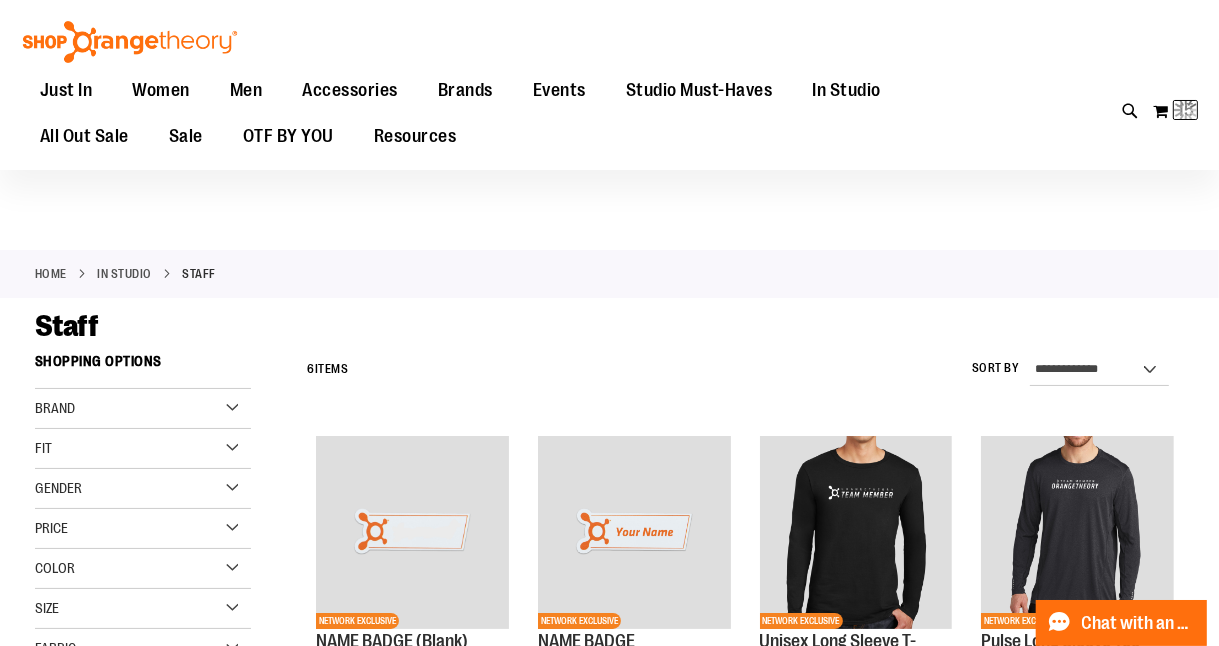 scroll, scrollTop: 0, scrollLeft: 0, axis: both 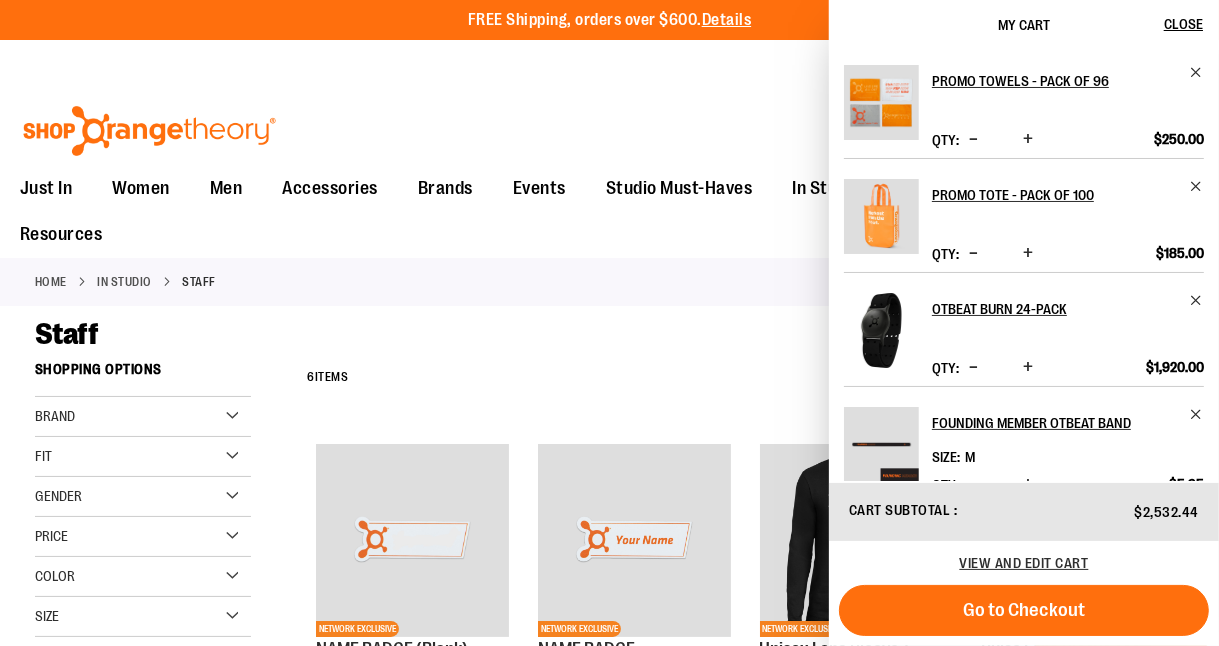 click on "**********" at bounding box center (609, 760) 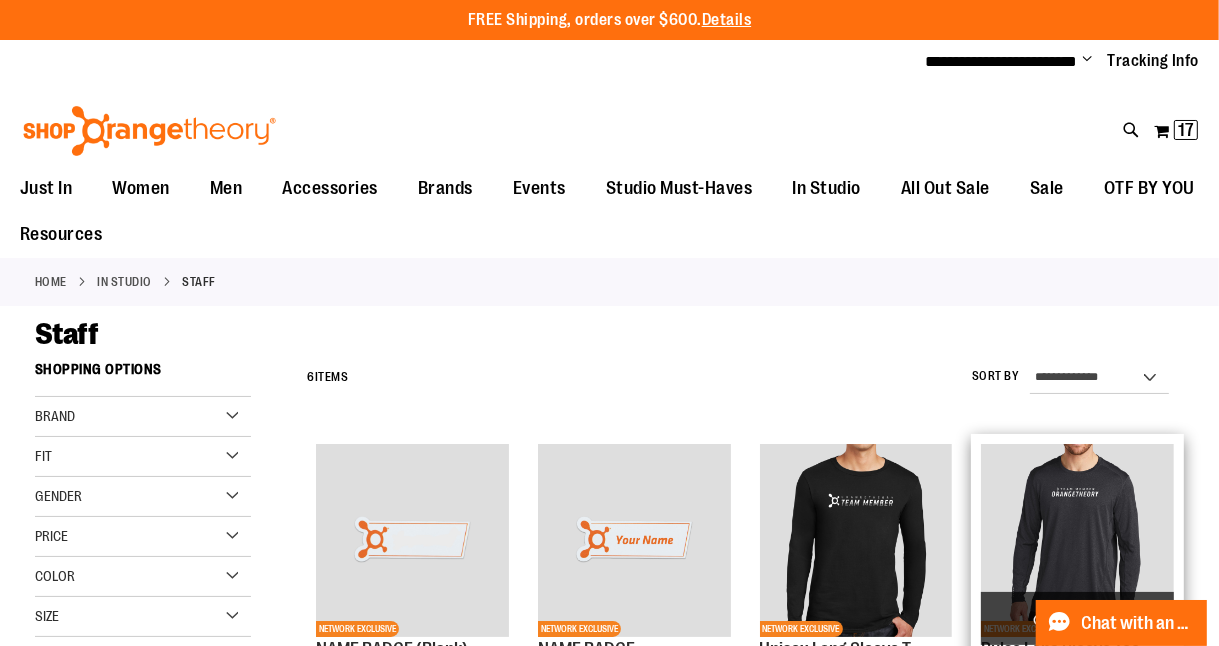 click at bounding box center [1077, 540] 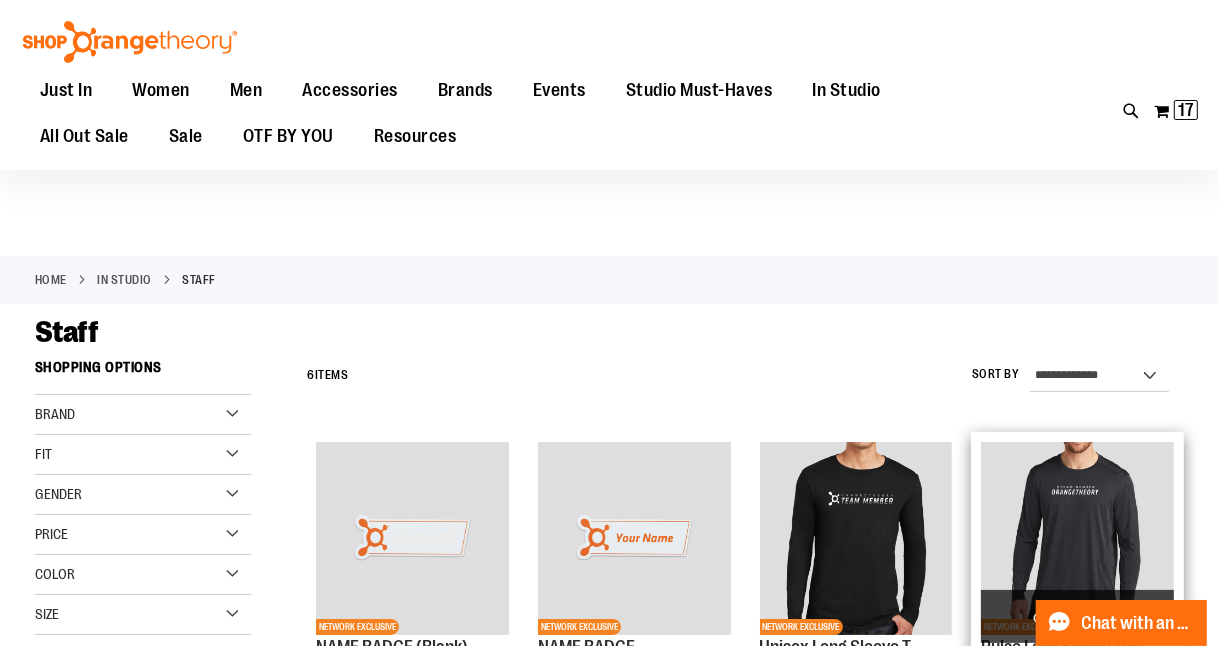 scroll, scrollTop: 231, scrollLeft: 0, axis: vertical 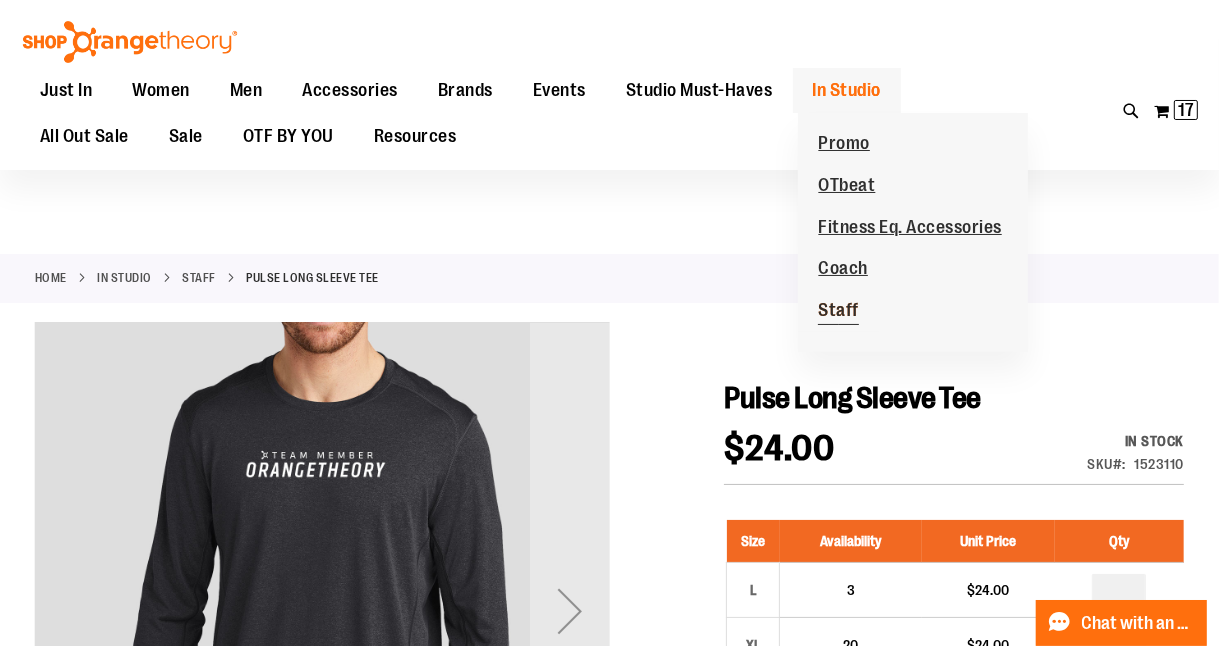 click on "Staff" at bounding box center [838, 312] 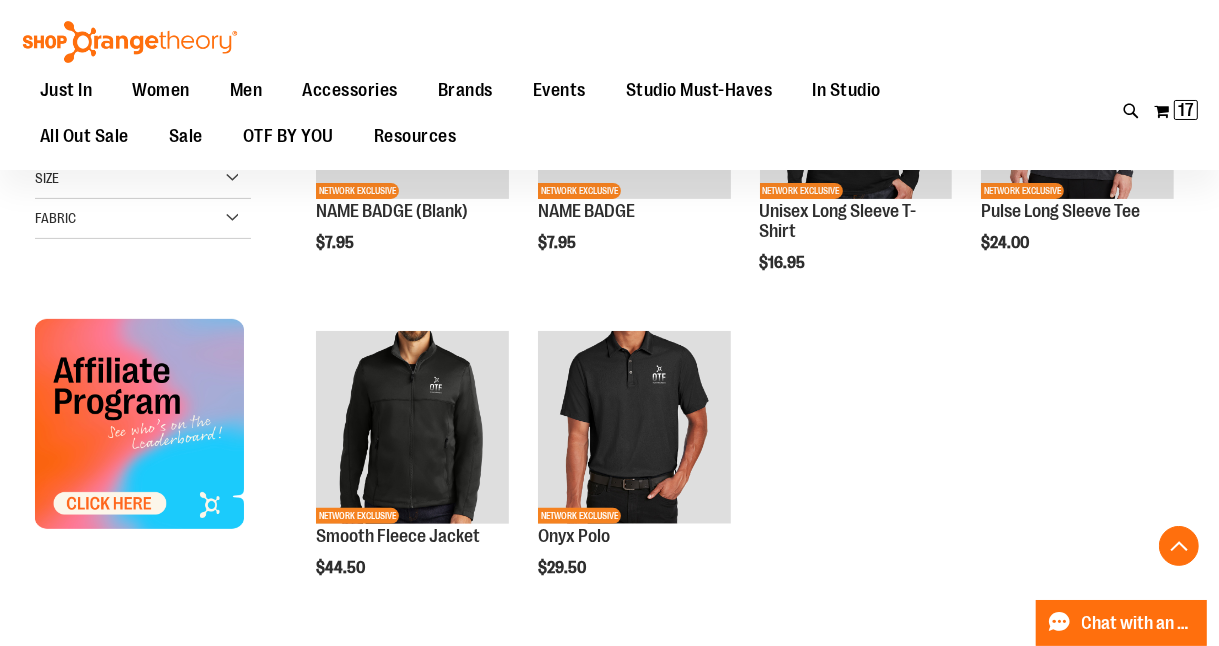 scroll, scrollTop: 464, scrollLeft: 0, axis: vertical 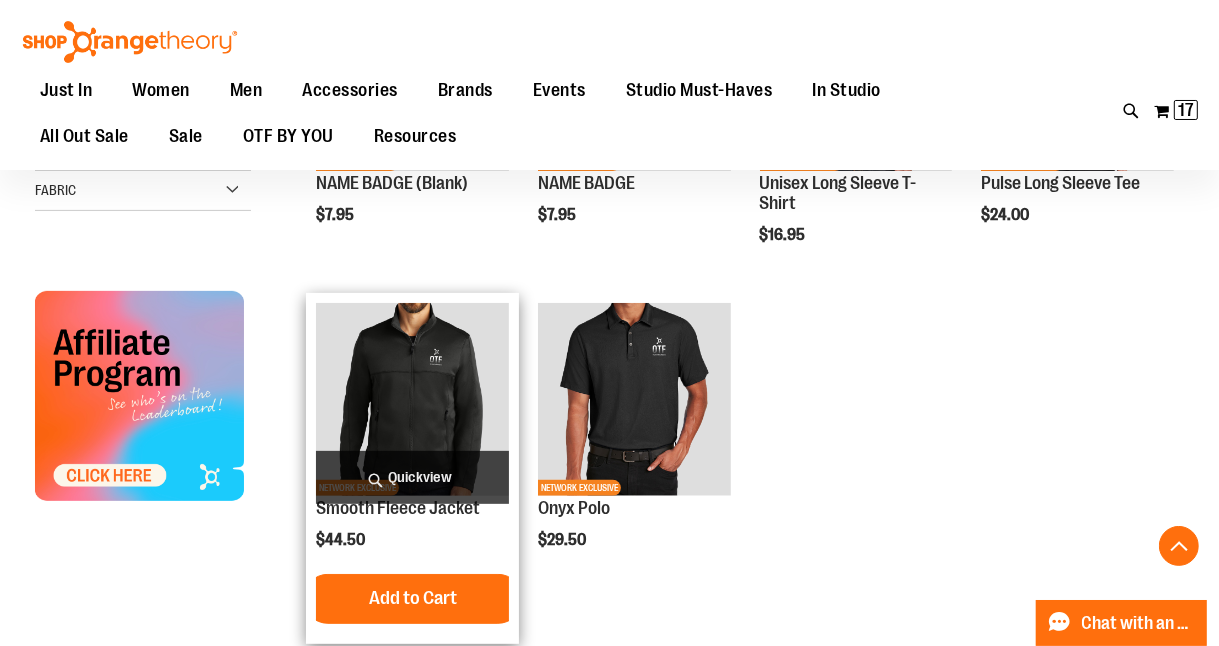 type on "**********" 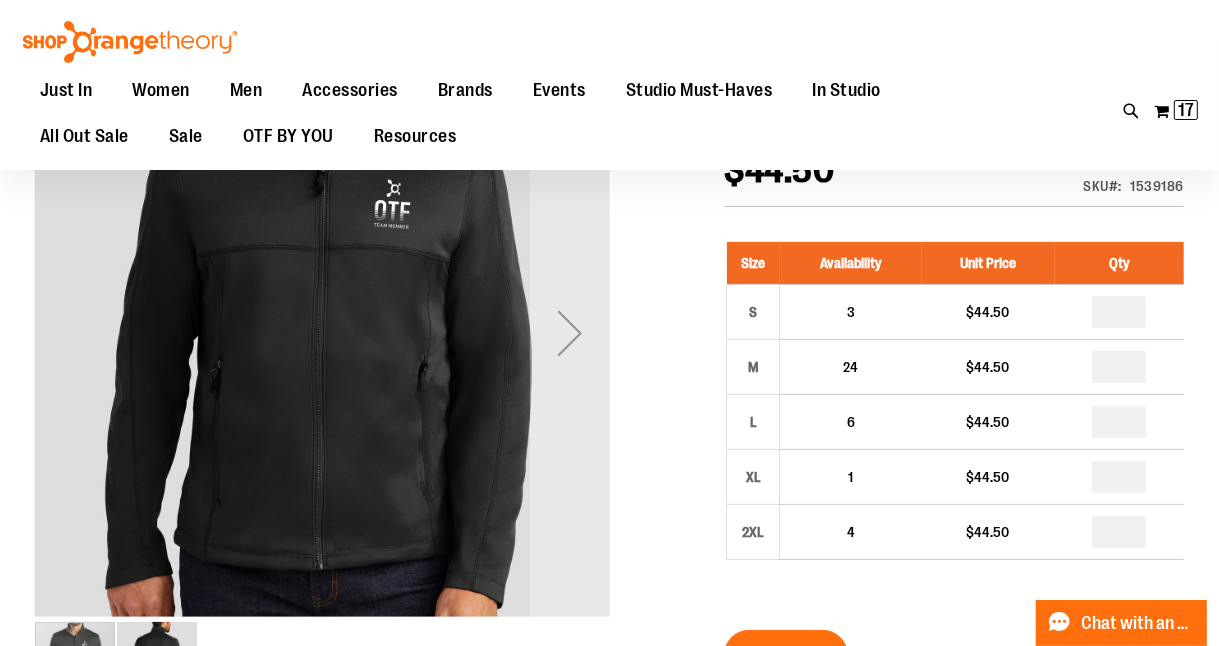 scroll, scrollTop: 0, scrollLeft: 0, axis: both 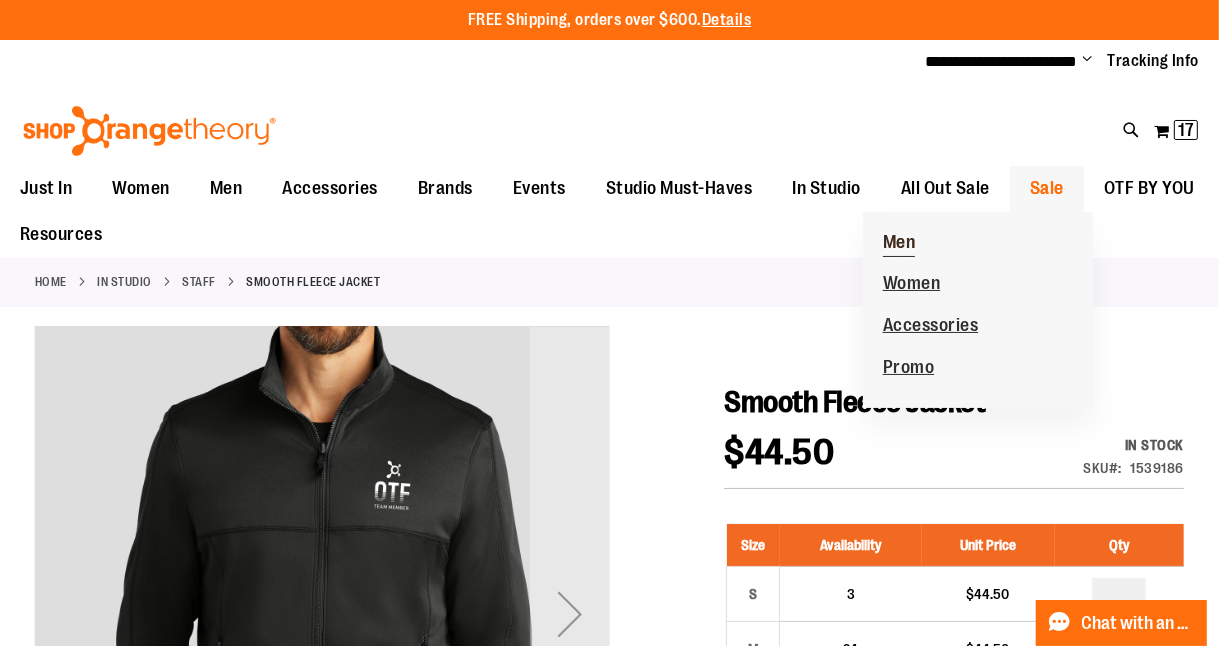 type on "**********" 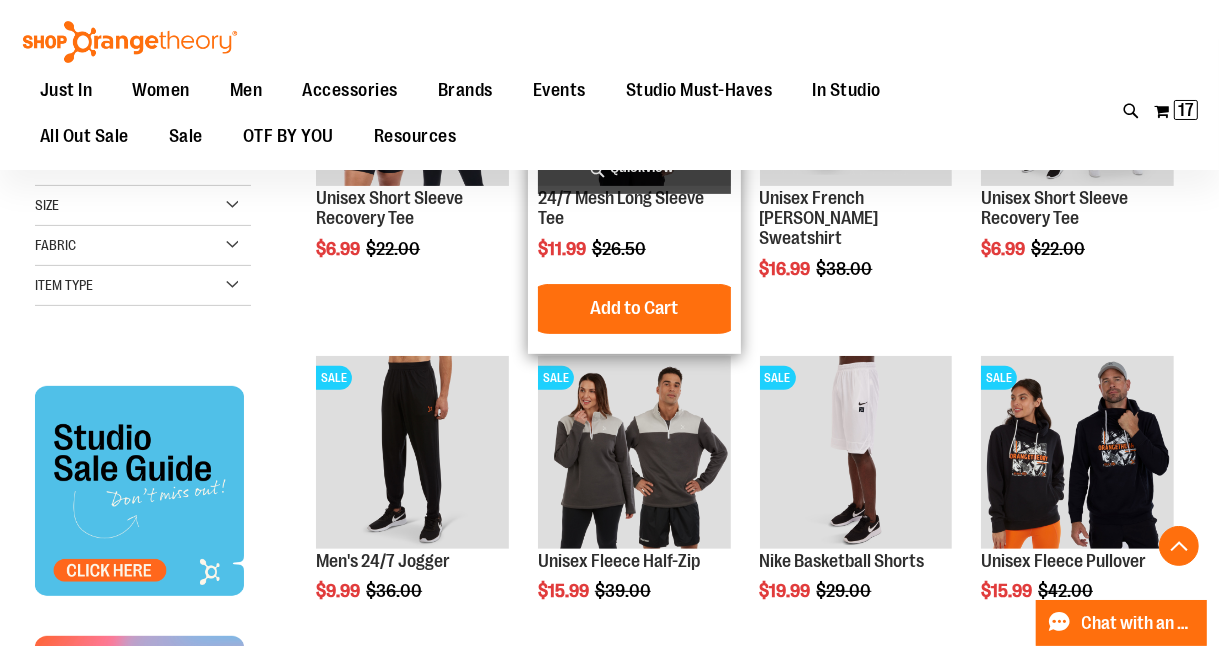 scroll, scrollTop: 449, scrollLeft: 0, axis: vertical 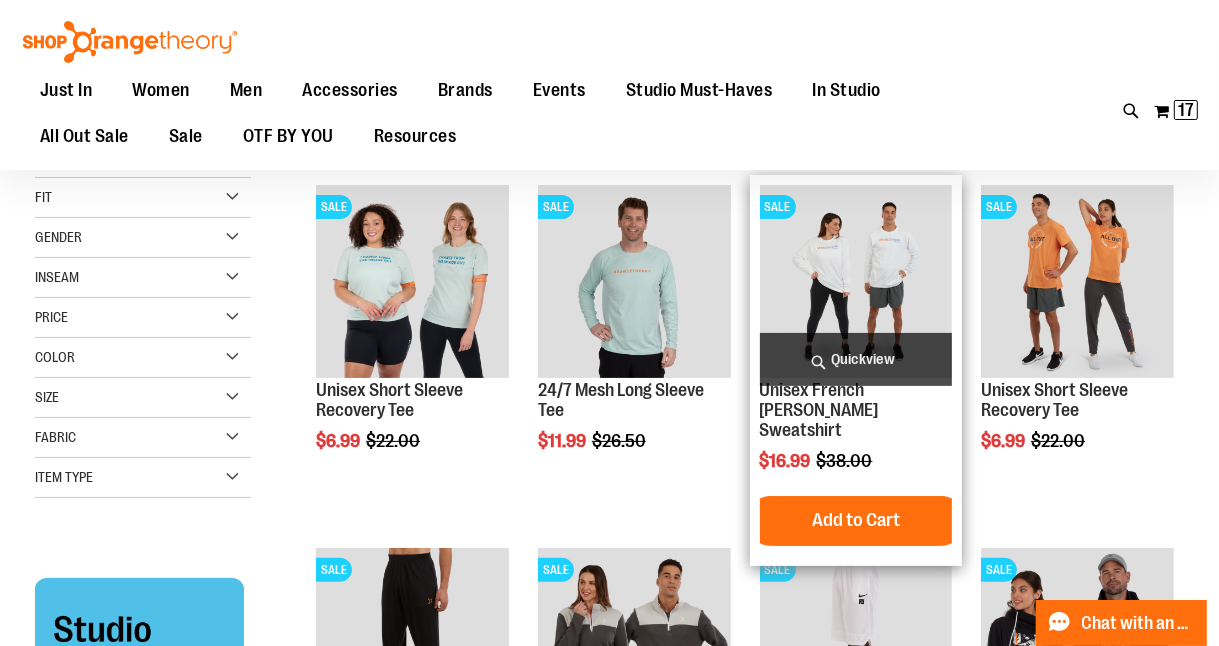 type on "**********" 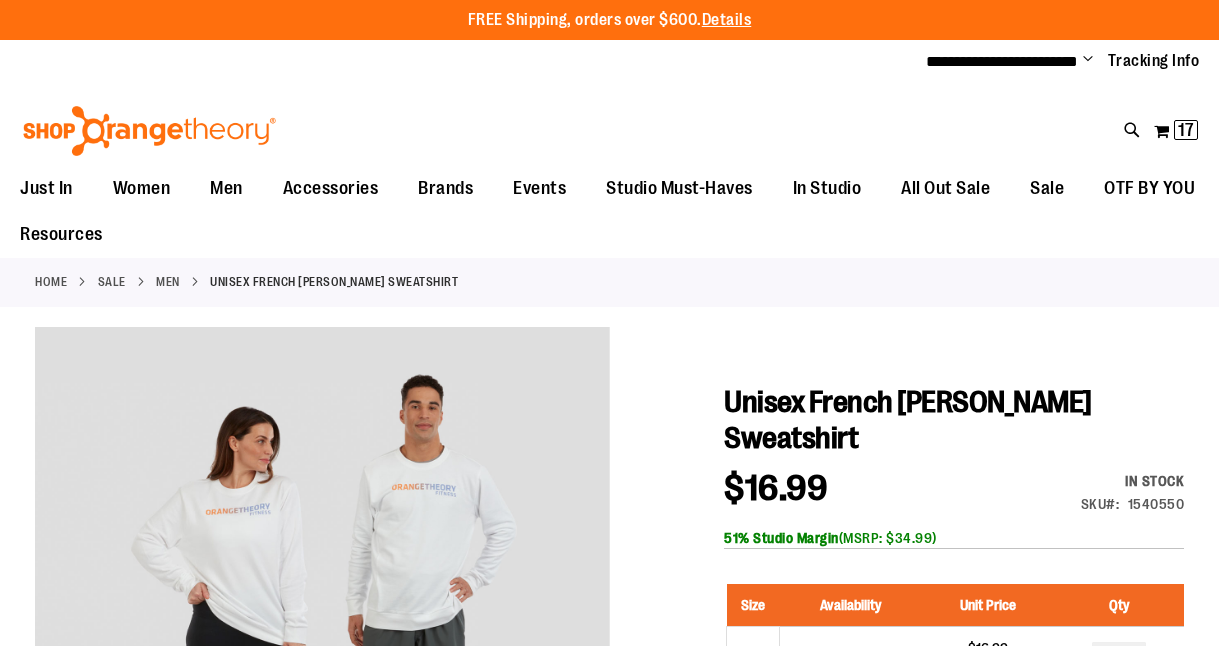 scroll, scrollTop: 0, scrollLeft: 0, axis: both 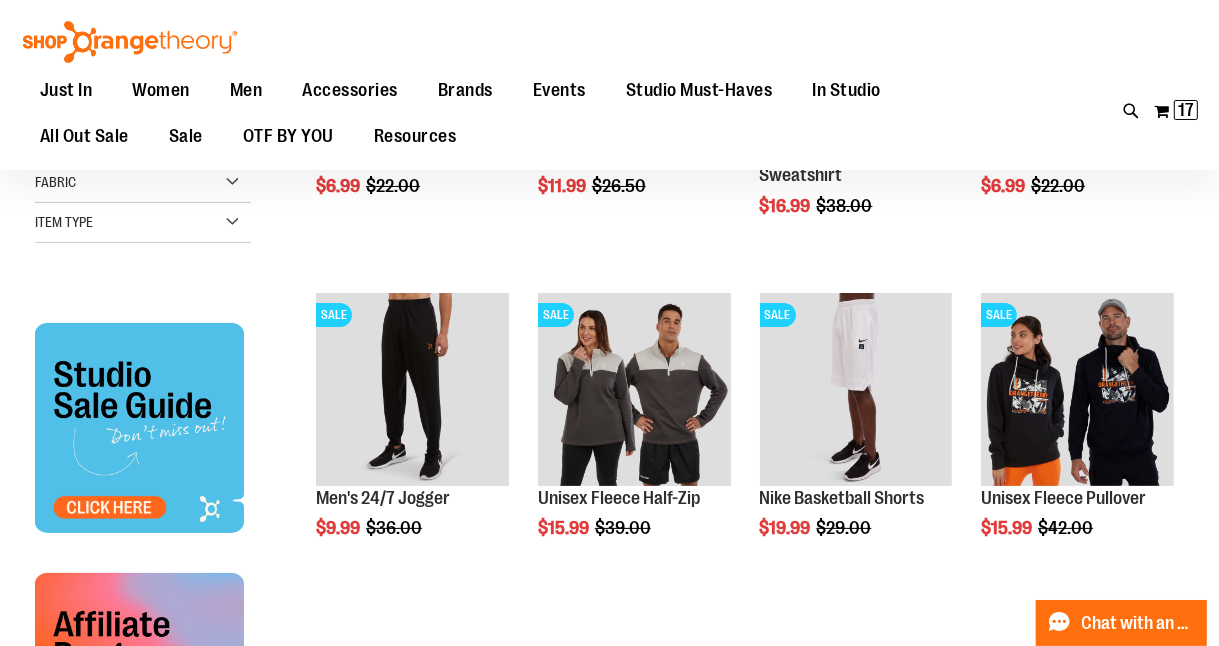 type on "**********" 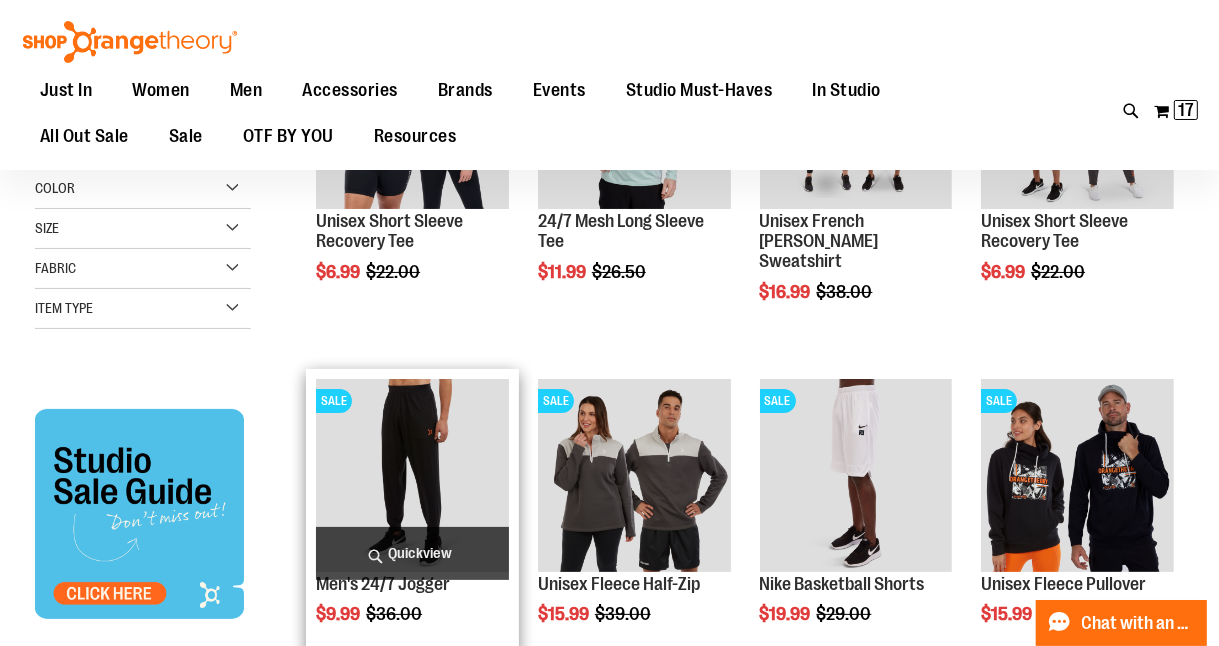 scroll, scrollTop: 0, scrollLeft: 0, axis: both 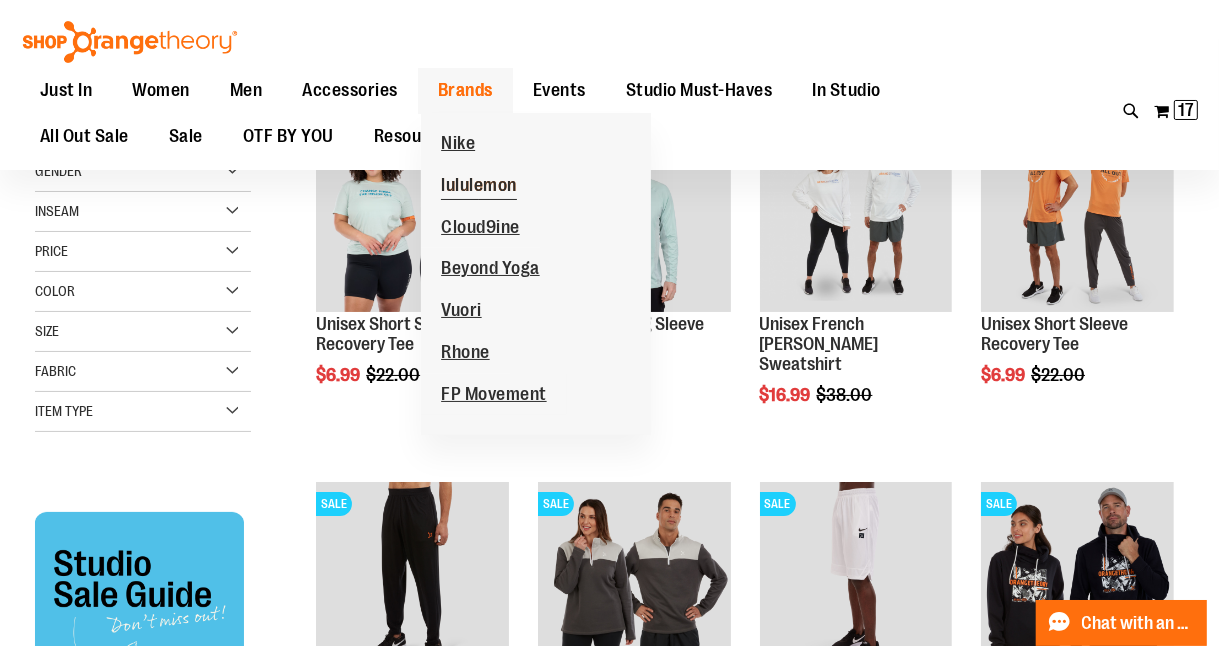 click on "lululemon" at bounding box center [479, 187] 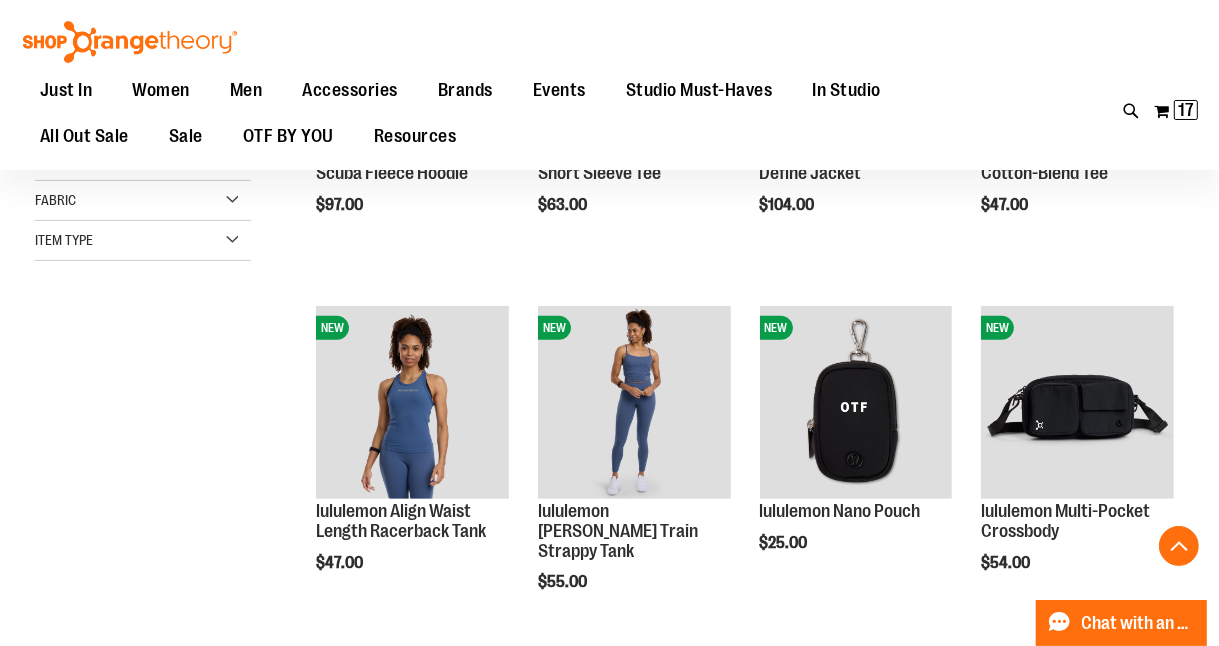 scroll, scrollTop: 496, scrollLeft: 0, axis: vertical 